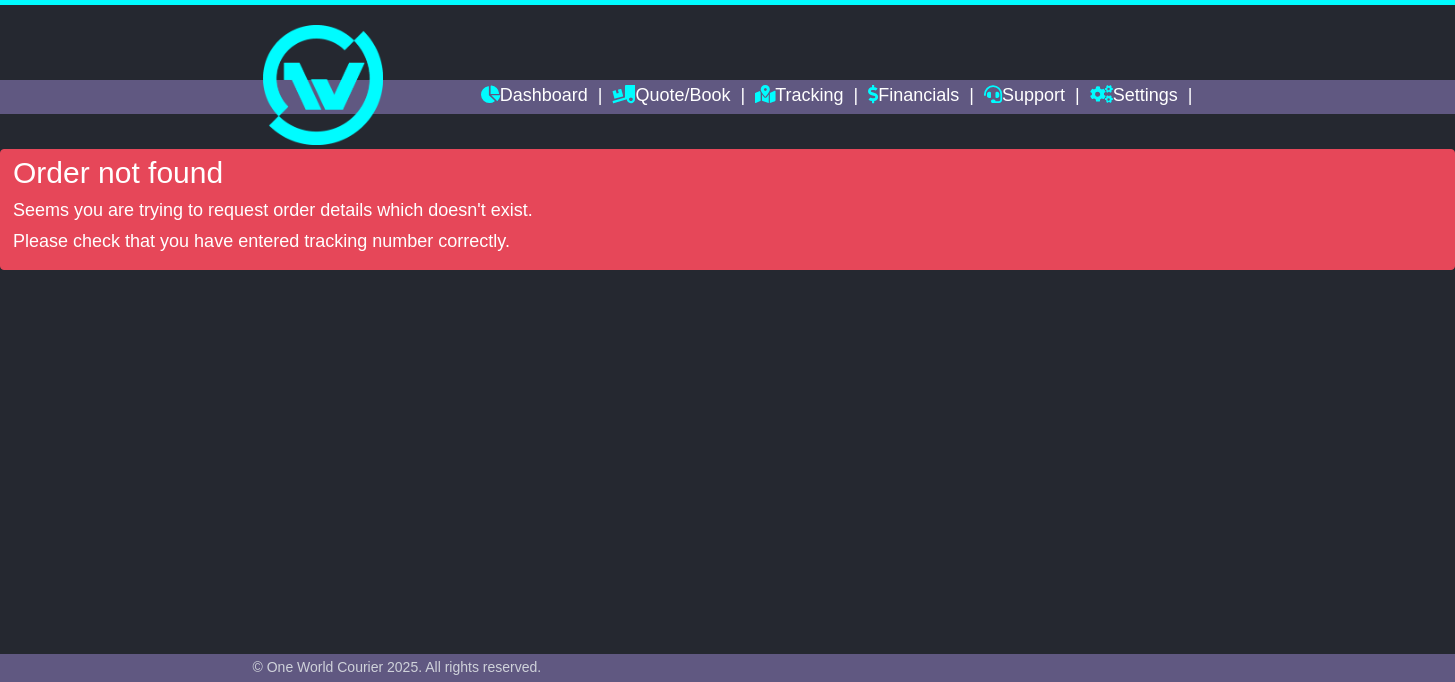 scroll, scrollTop: 0, scrollLeft: 0, axis: both 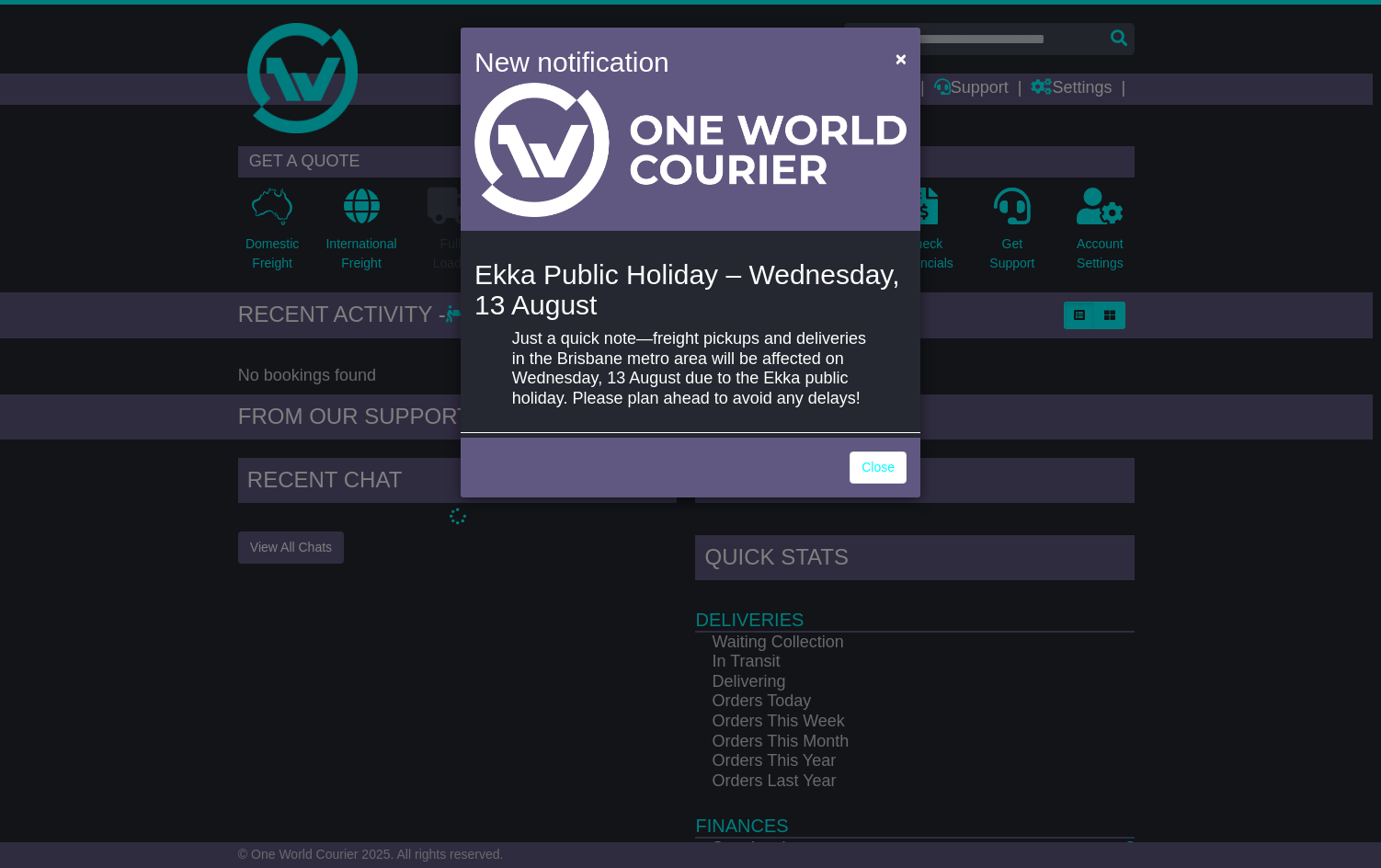 click on "New notification
×
Ekka Public Holiday – Wednesday, 13 August
Just a quick note—freight pickups and deliveries in the Brisbane metro area will be affected on Wednesday, 13 August due to the Ekka public holiday. Please plan ahead to avoid any delays!
Close" at bounding box center (690, 434) 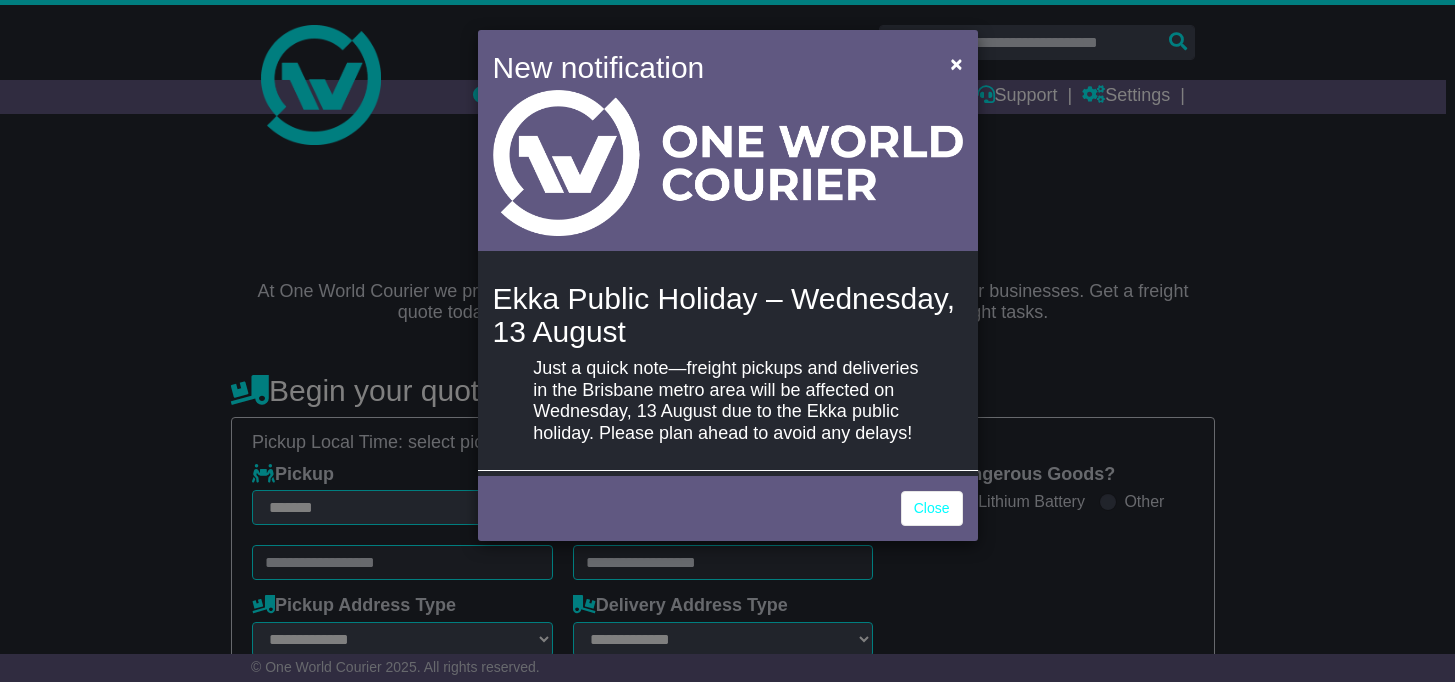 select on "**" 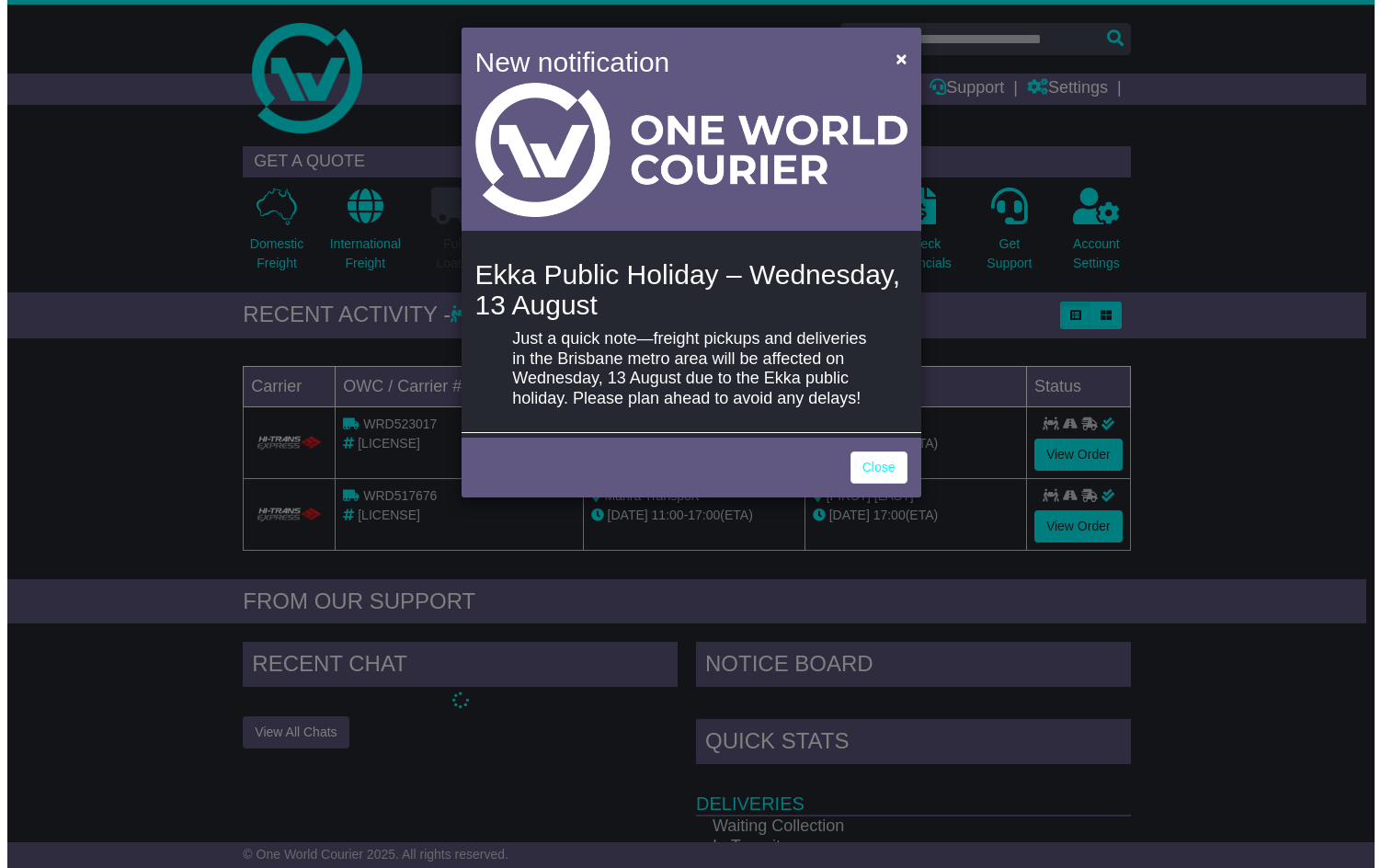 scroll, scrollTop: 0, scrollLeft: 0, axis: both 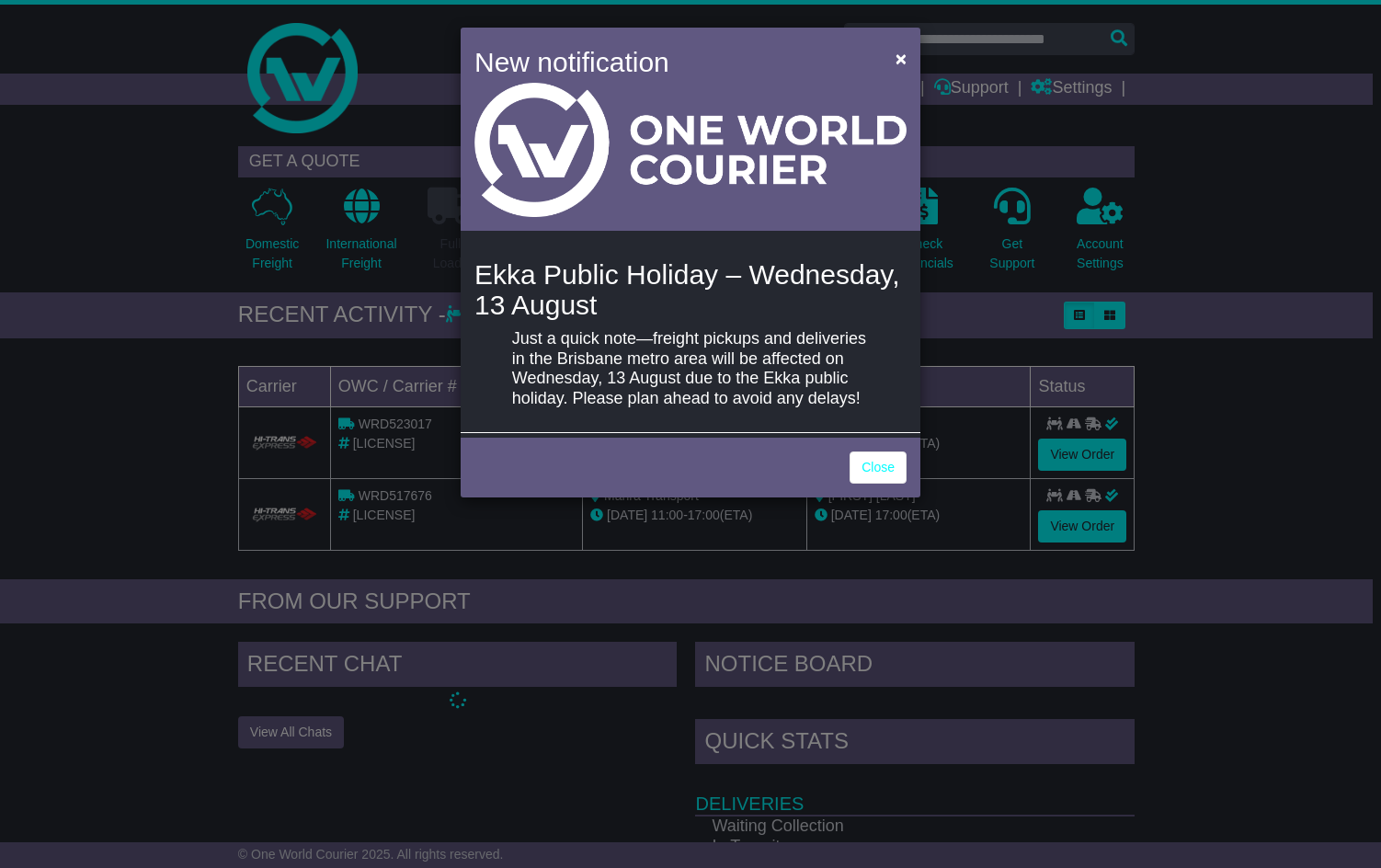 click on "New notification
×
Ekka Public Holiday – Wednesday, 13 August
Just a quick note—freight pickups and deliveries in the Brisbane metro area will be affected on Wednesday, 13 August due to the Ekka public holiday. Please plan ahead to avoid any delays!
Close" at bounding box center [690, 434] 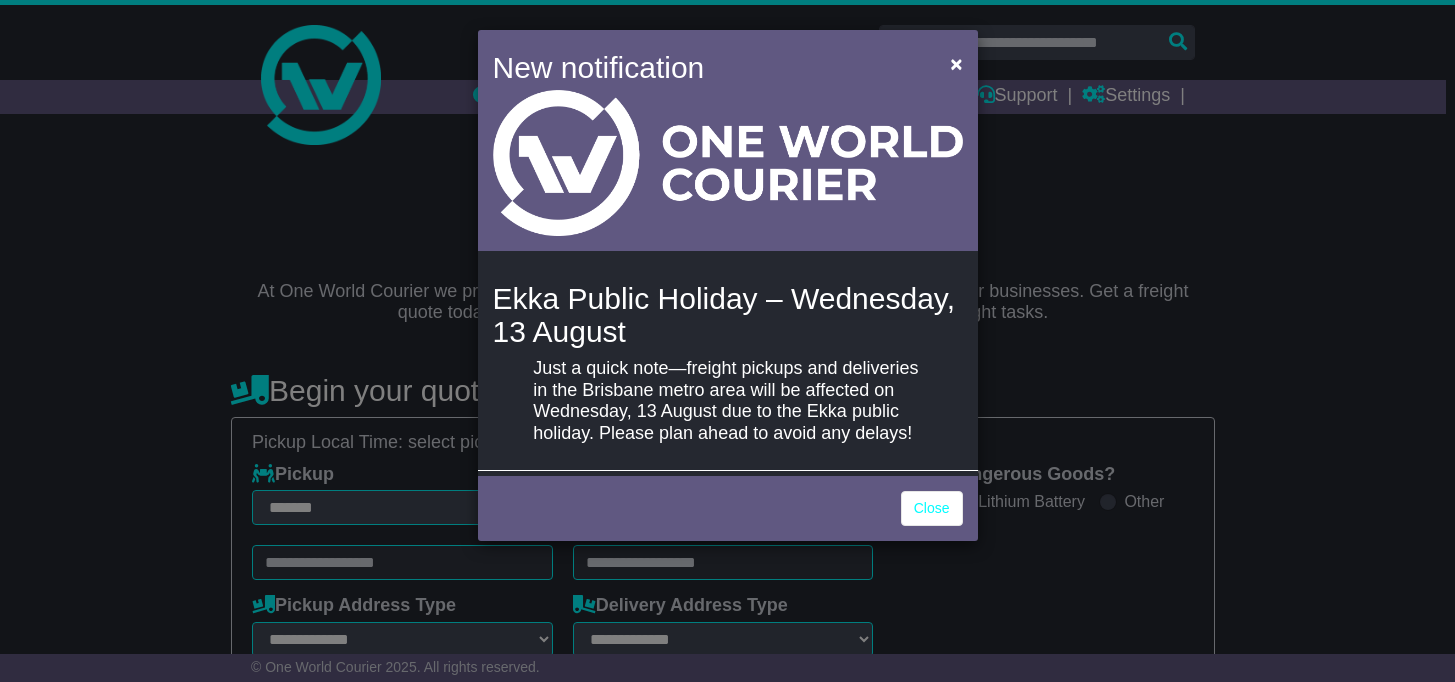 select on "**" 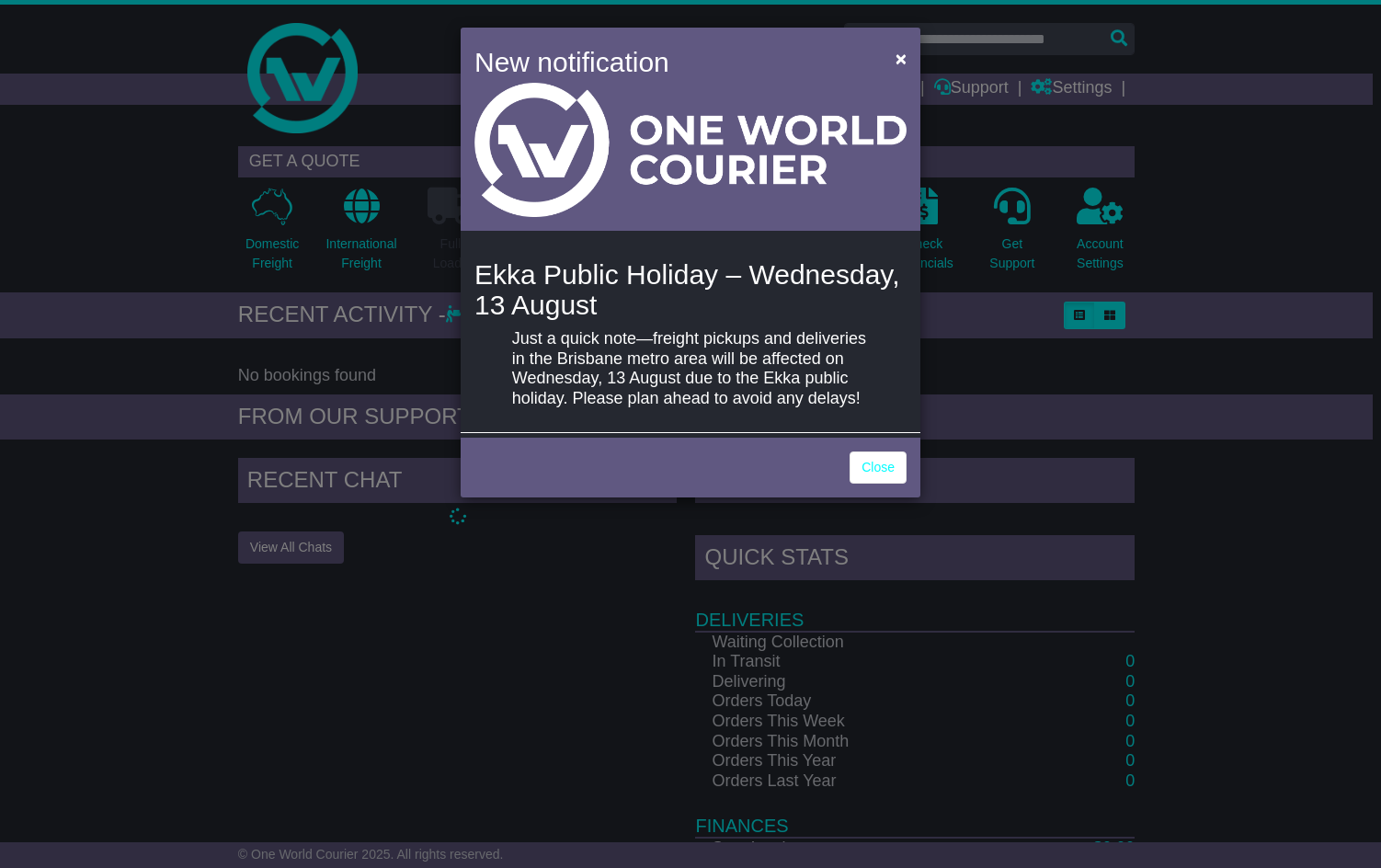 scroll, scrollTop: 0, scrollLeft: 0, axis: both 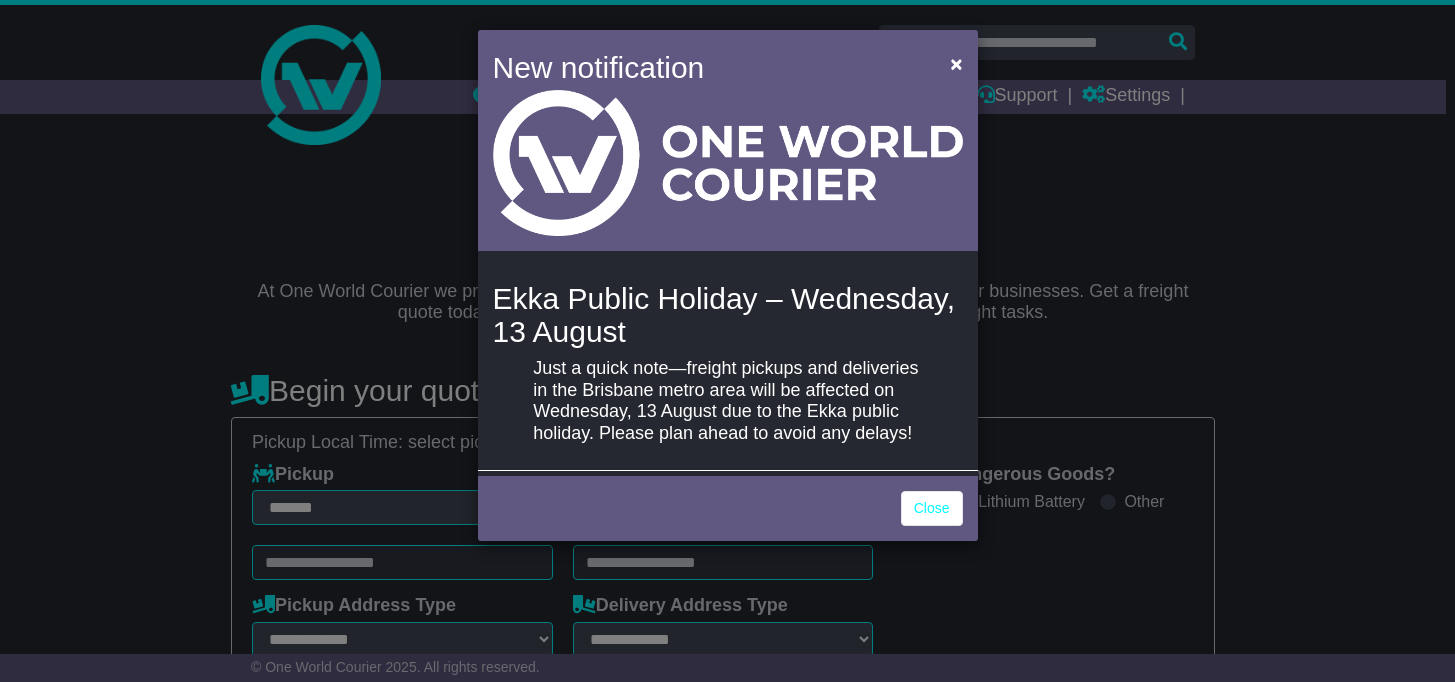 select on "**" 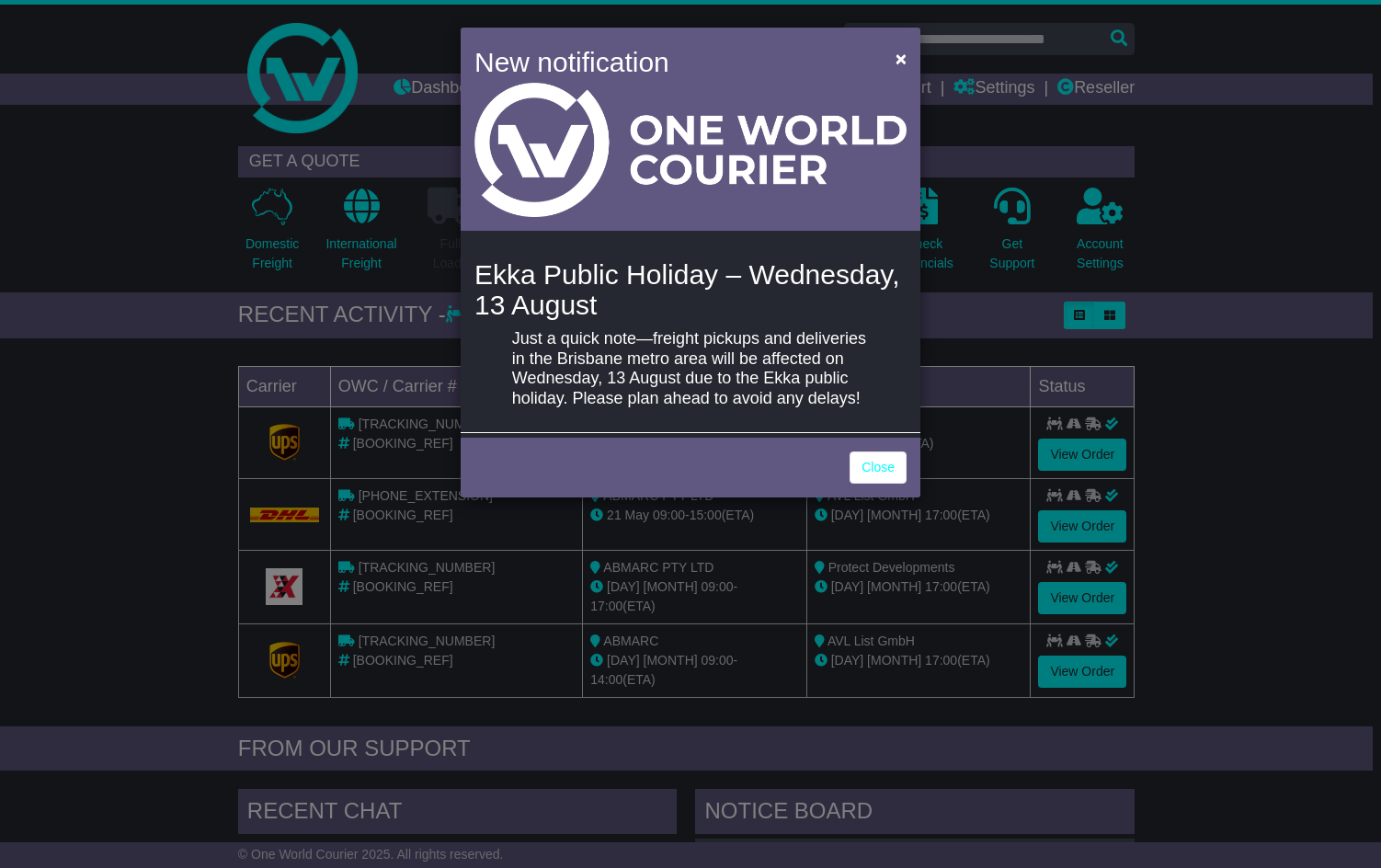 scroll, scrollTop: 0, scrollLeft: 0, axis: both 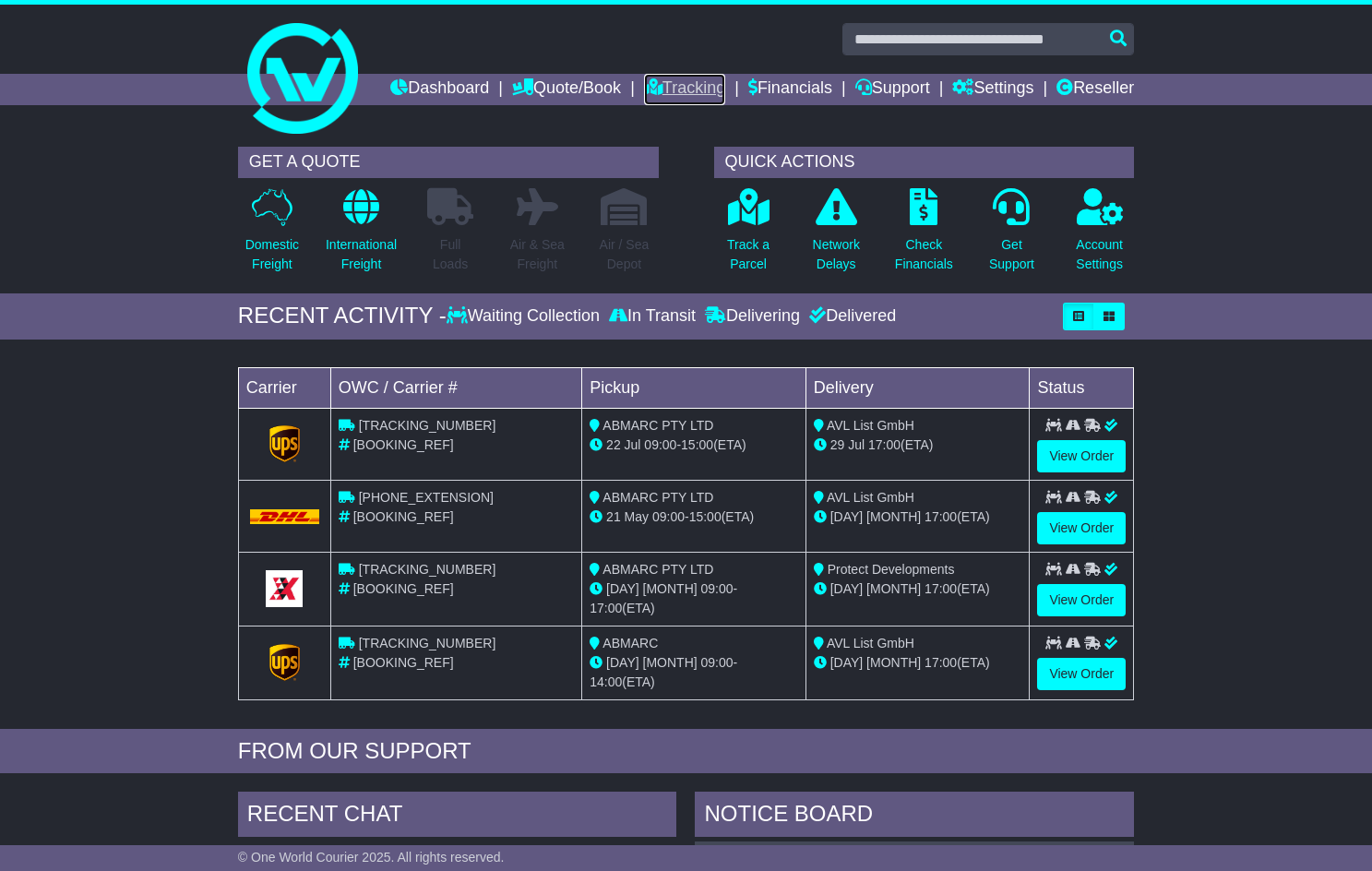 click on "Tracking" at bounding box center (685, 89) 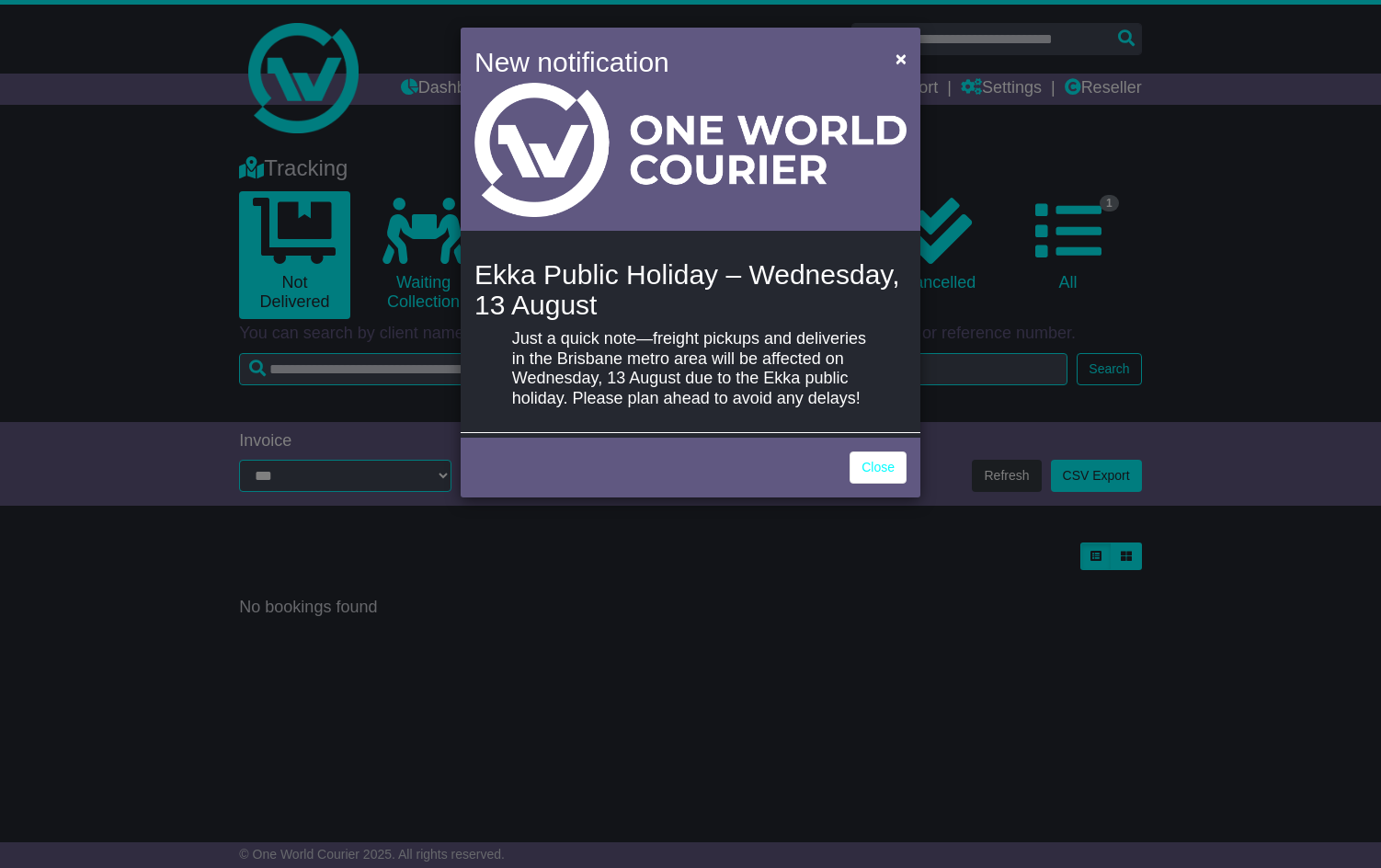 scroll, scrollTop: 0, scrollLeft: 0, axis: both 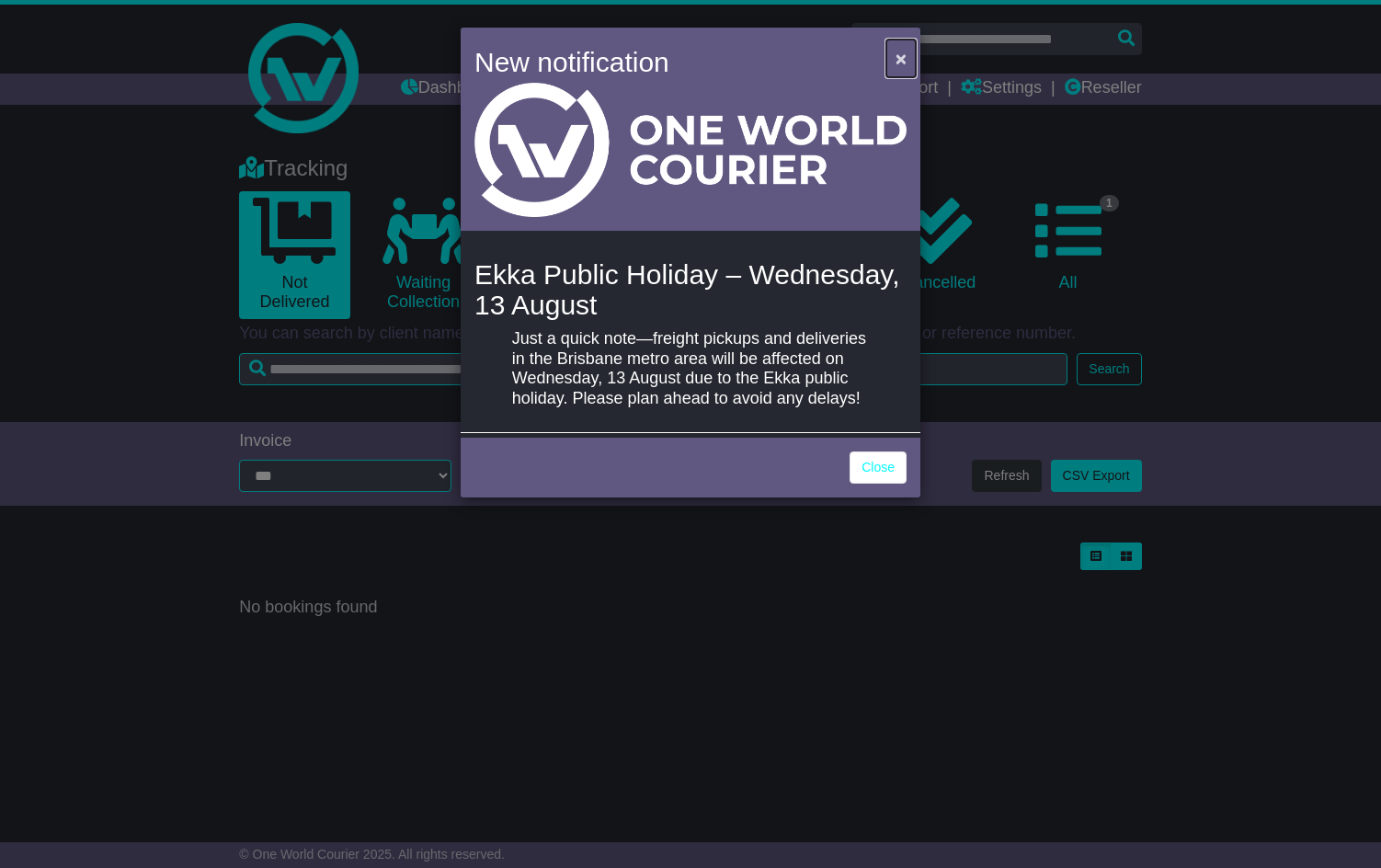 click on "×" at bounding box center (901, 58) 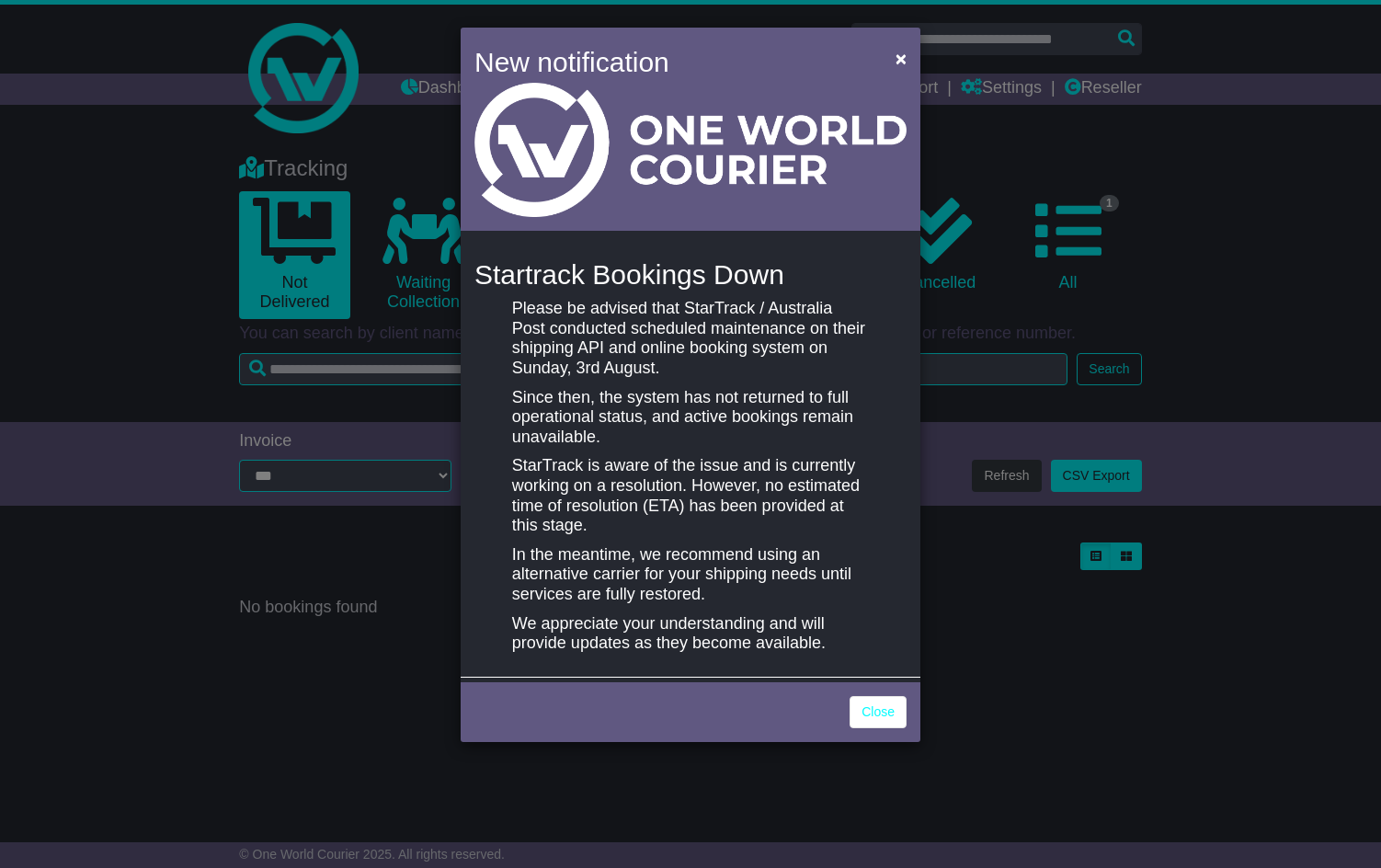 click on "New notification
×
Startrack Bookings Down
Please be advised that StarTrack / Australia Post conducted scheduled maintenance on their shipping API and online booking system on Sunday, 3rd August.
Since then, the system has not returned to full operational status, and active bookings remain unavailable.
StarTrack is aware of the issue and is currently working on a resolution. However, no estimated time of resolution (ETA) has been provided at this stage.
In the meantime, we recommend using an alternative carrier for your shipping needs until services are fully restored." at bounding box center [690, 434] 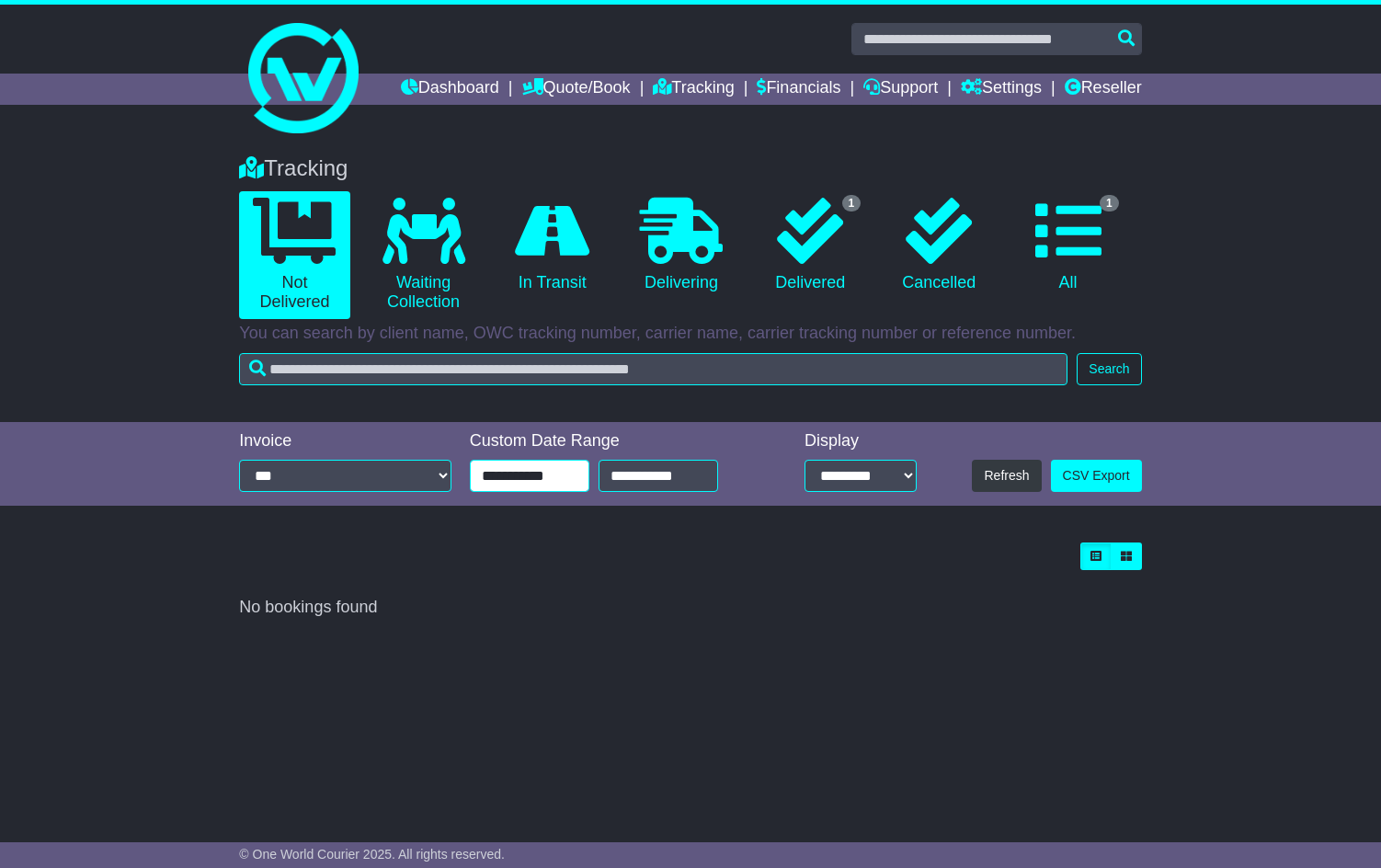 click on "**********" at bounding box center (530, 475) 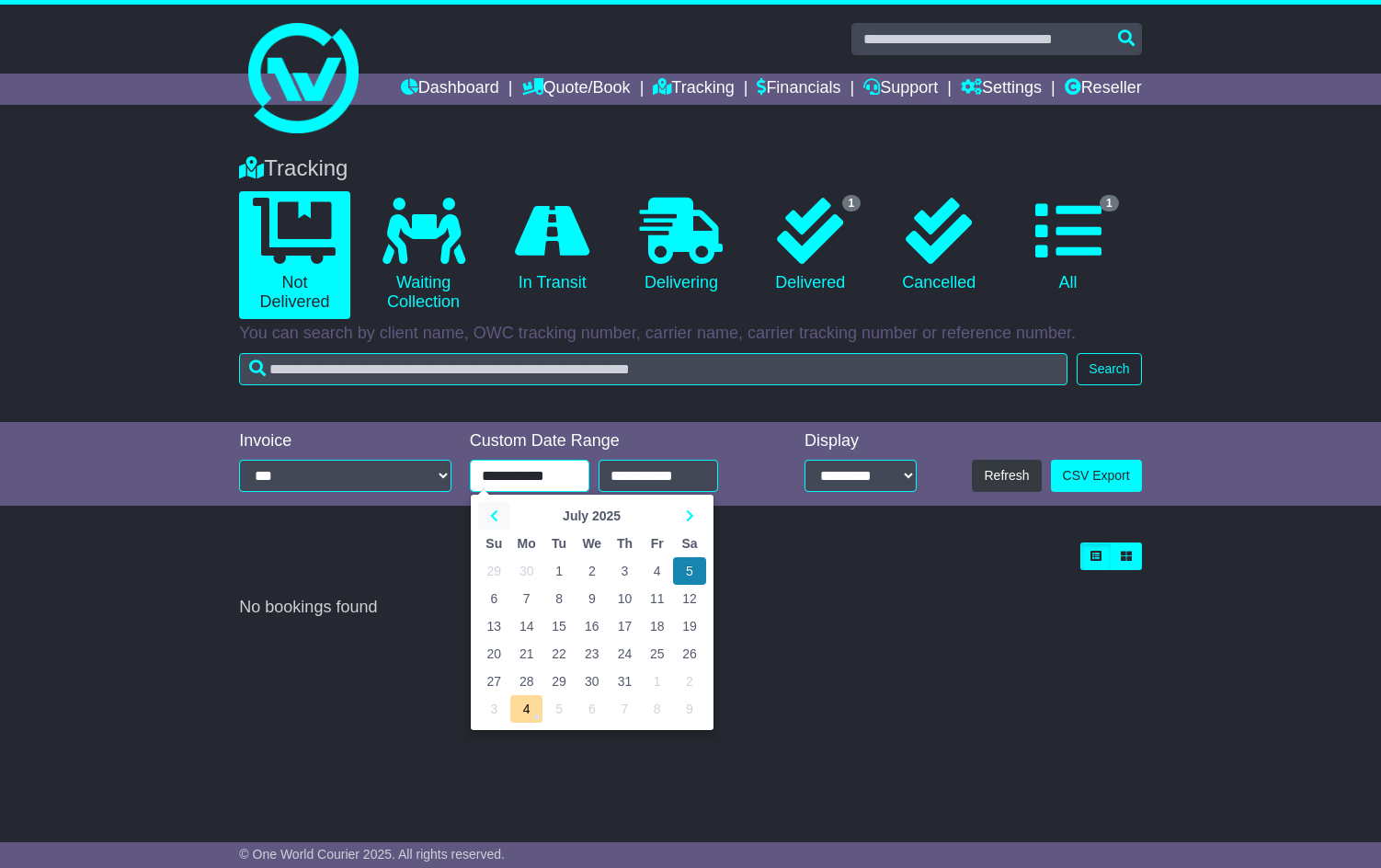 click at bounding box center [494, 516] 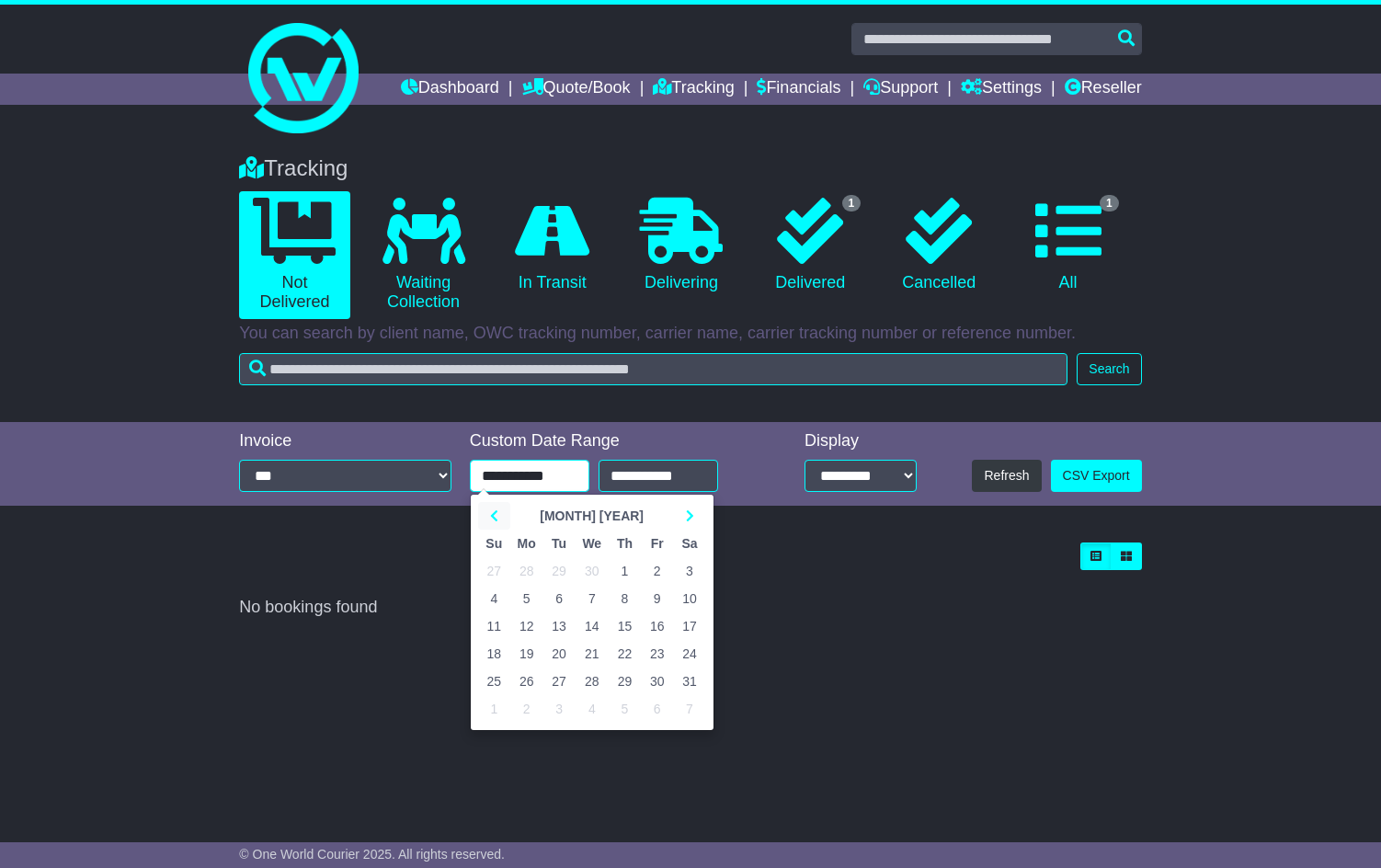 click at bounding box center [494, 516] 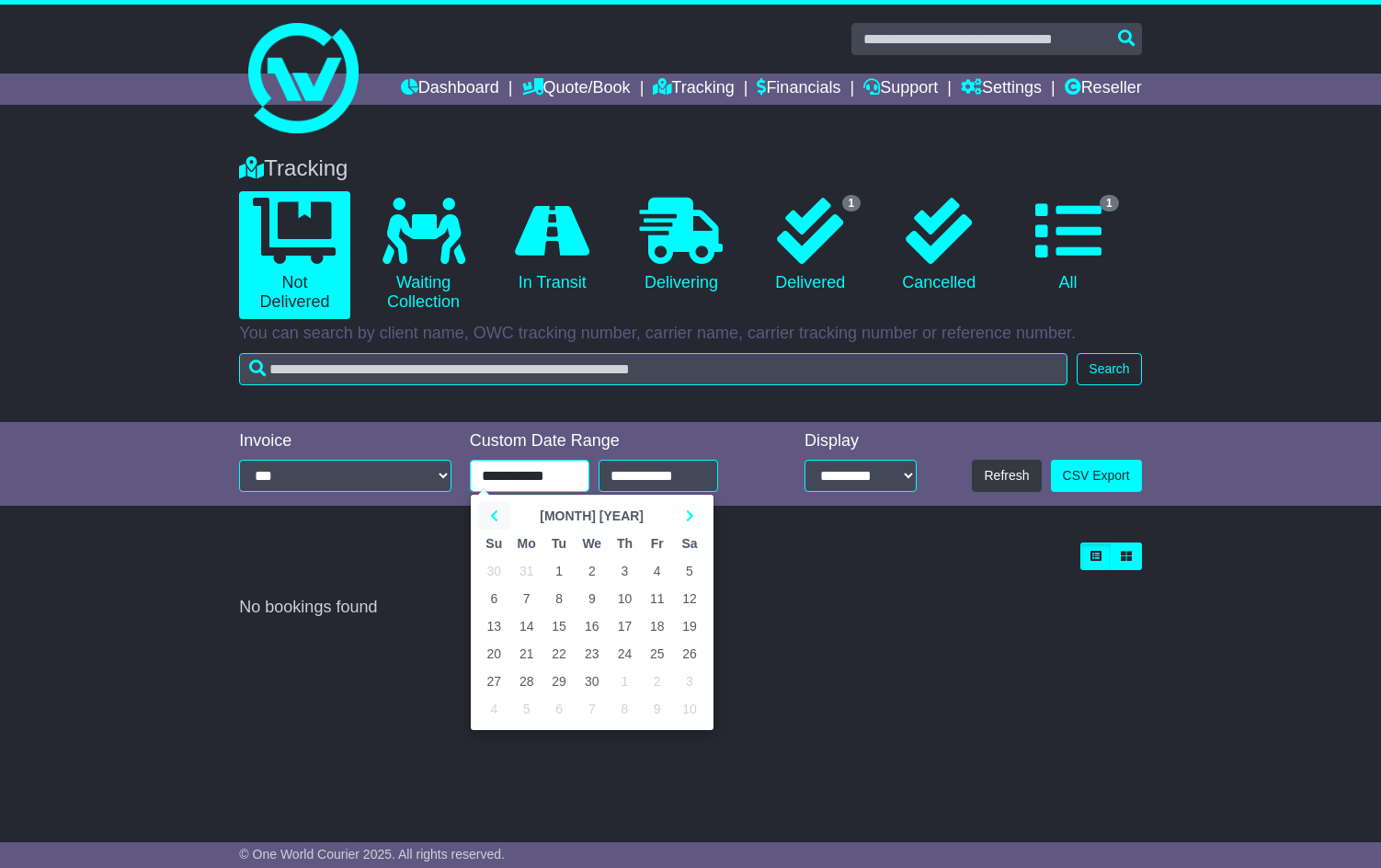 click at bounding box center (494, 516) 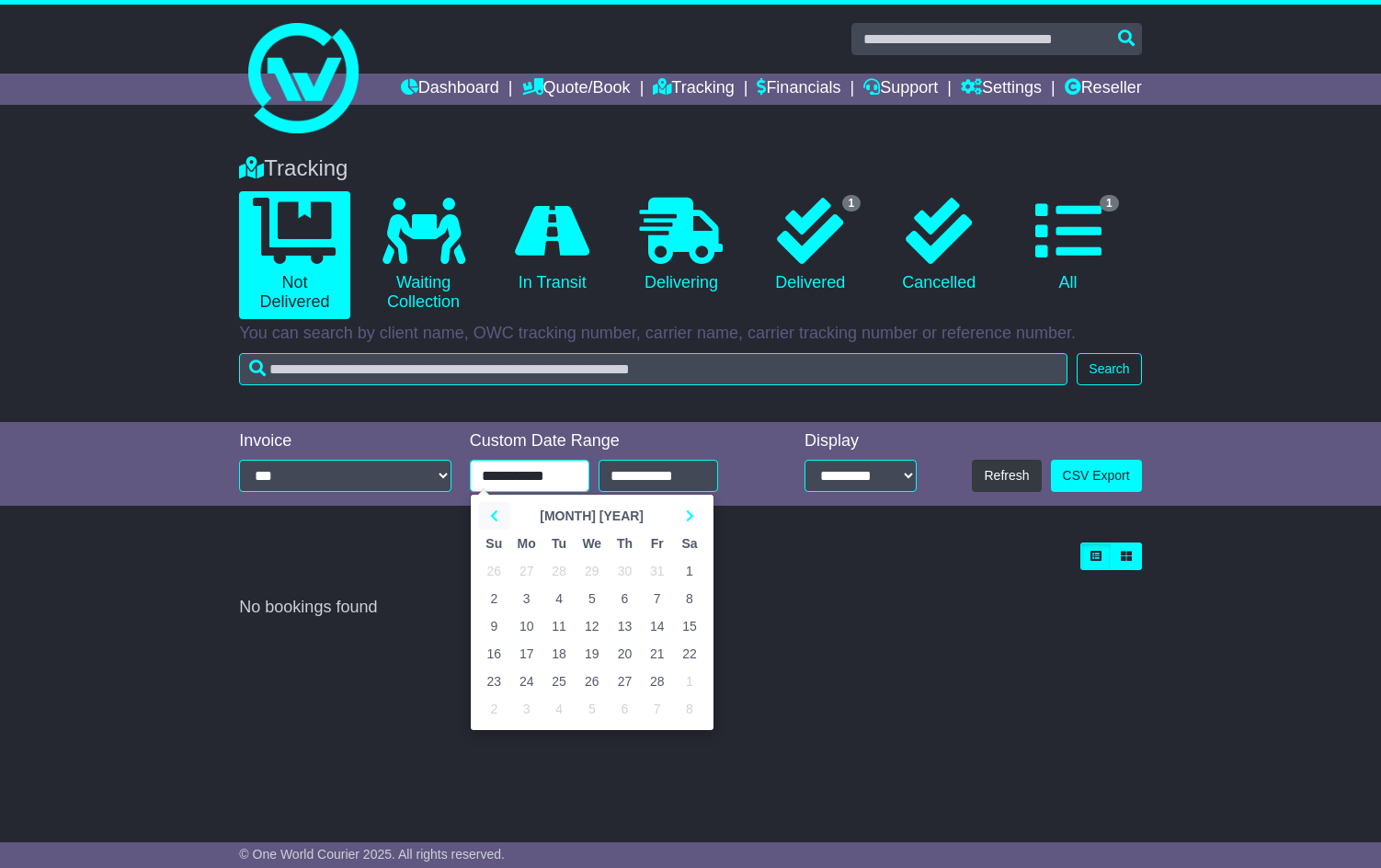 click at bounding box center [494, 516] 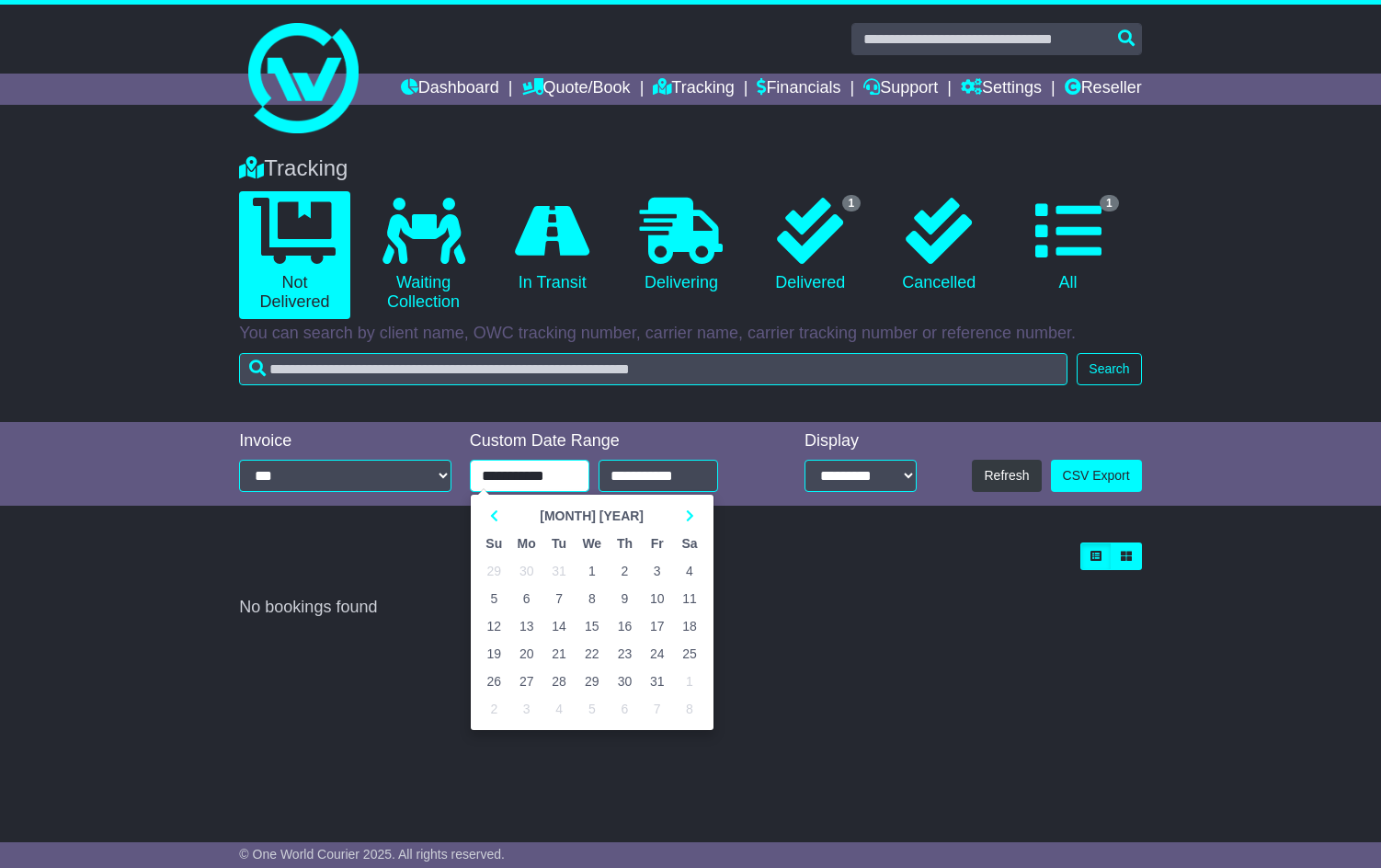 click on "1" at bounding box center [592, 571] 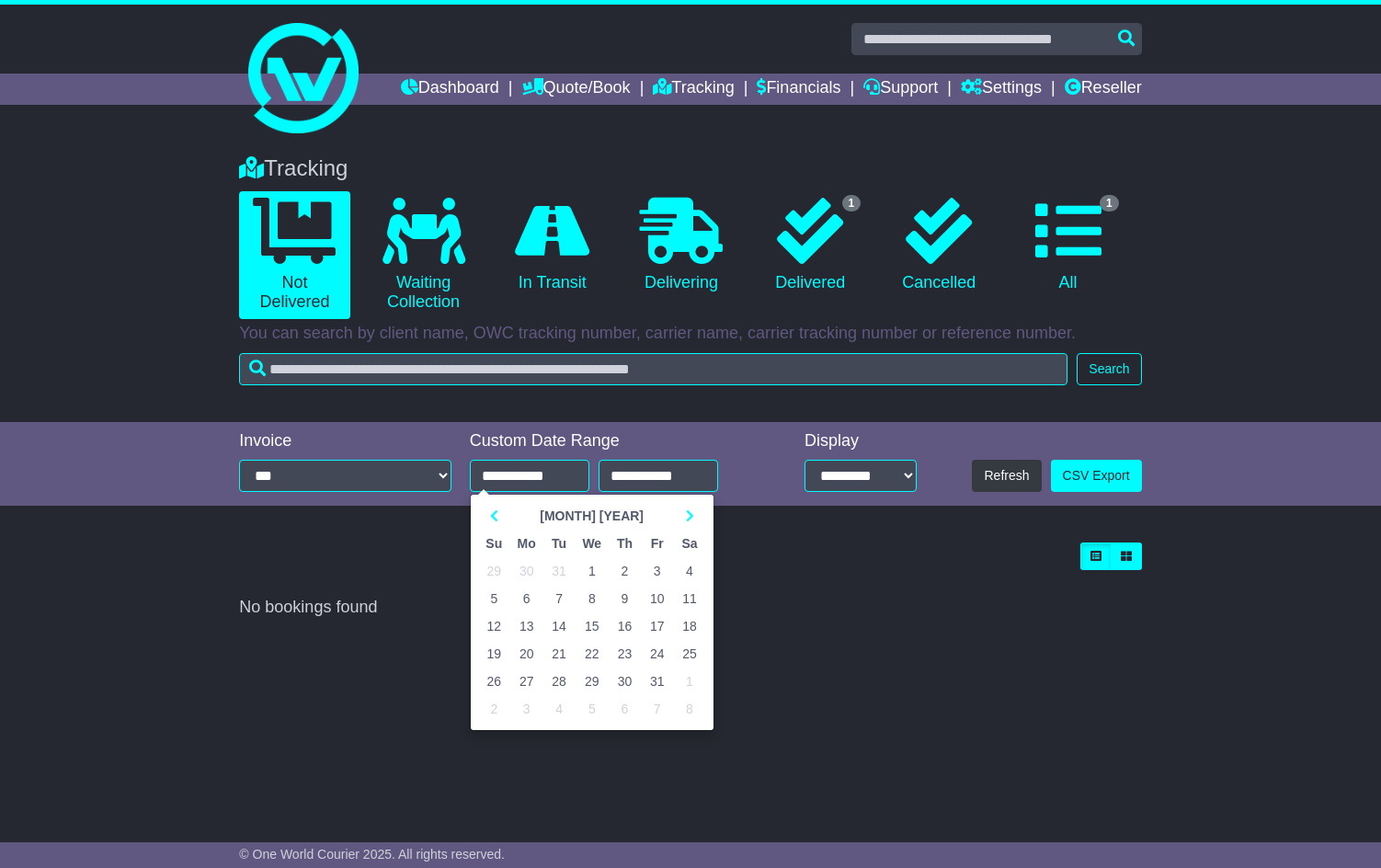 type on "**********" 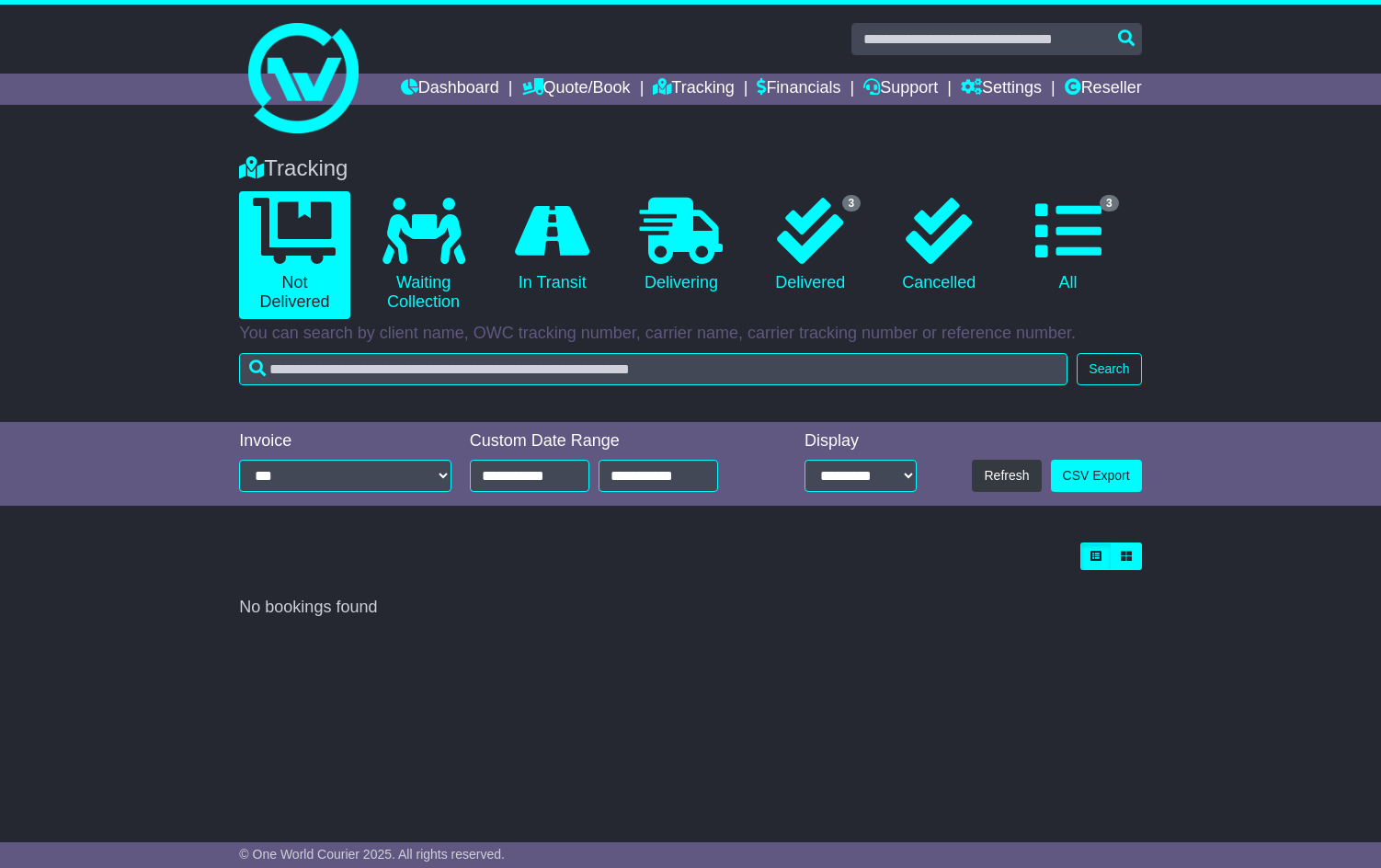 drag, startPoint x: 54, startPoint y: 175, endPoint x: 61, endPoint y: 124, distance: 51.478151 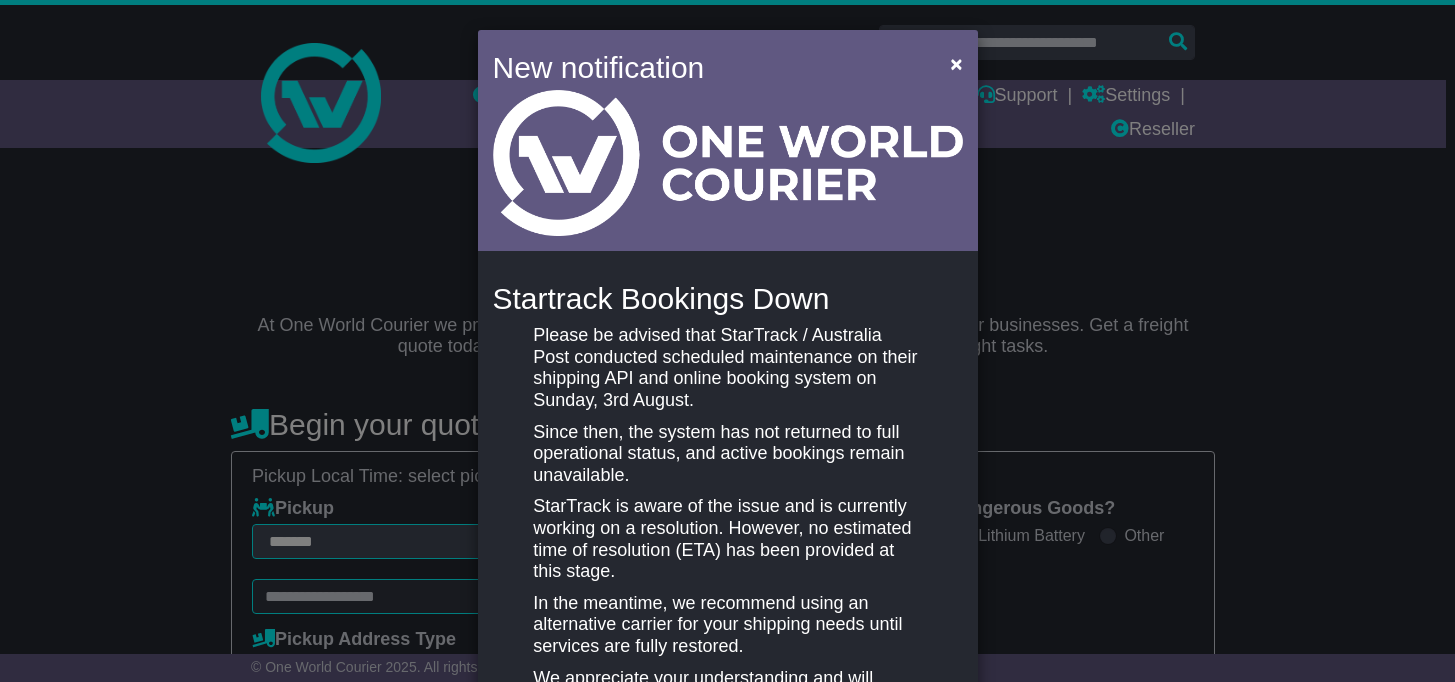 select on "**" 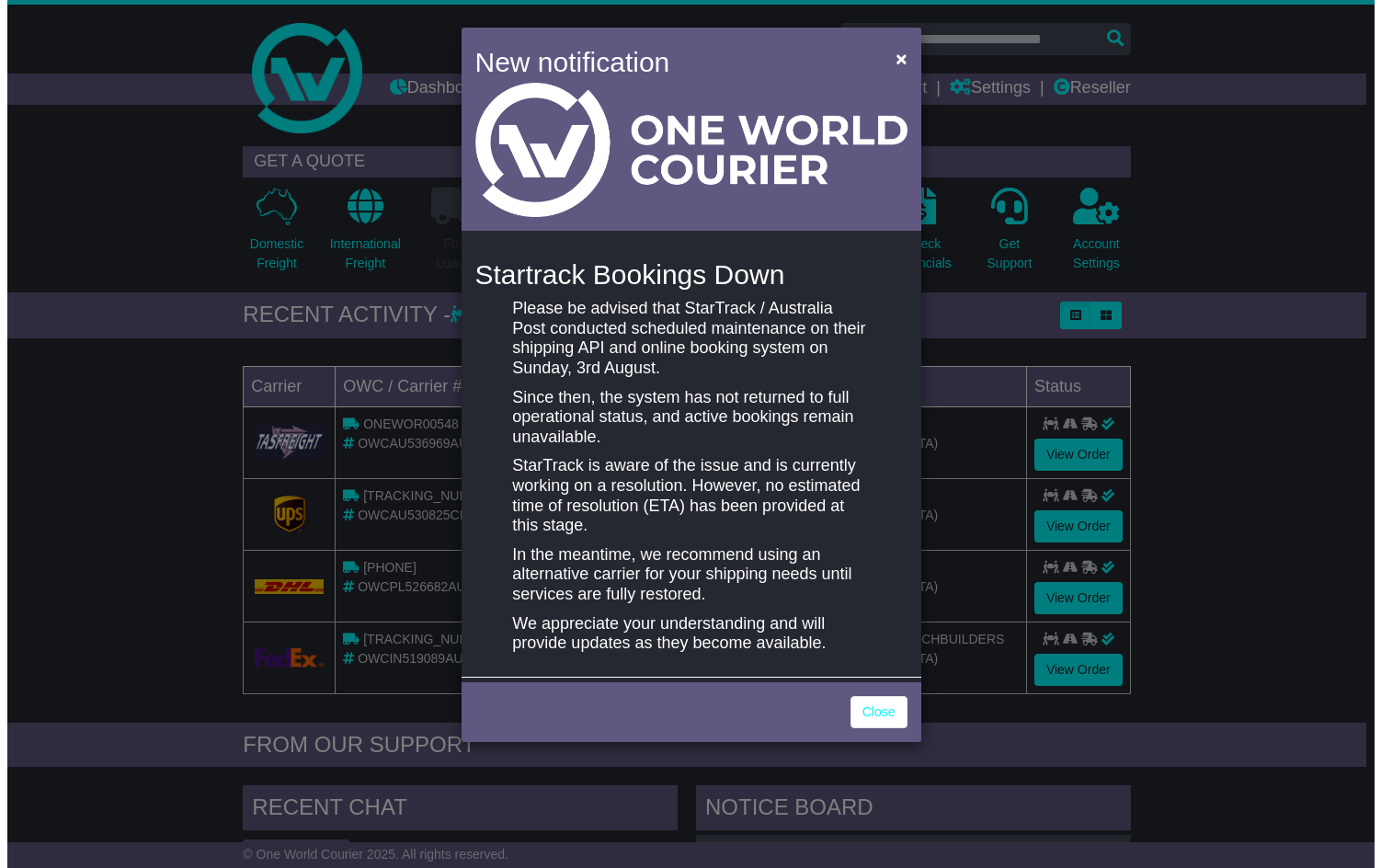 scroll, scrollTop: 0, scrollLeft: 0, axis: both 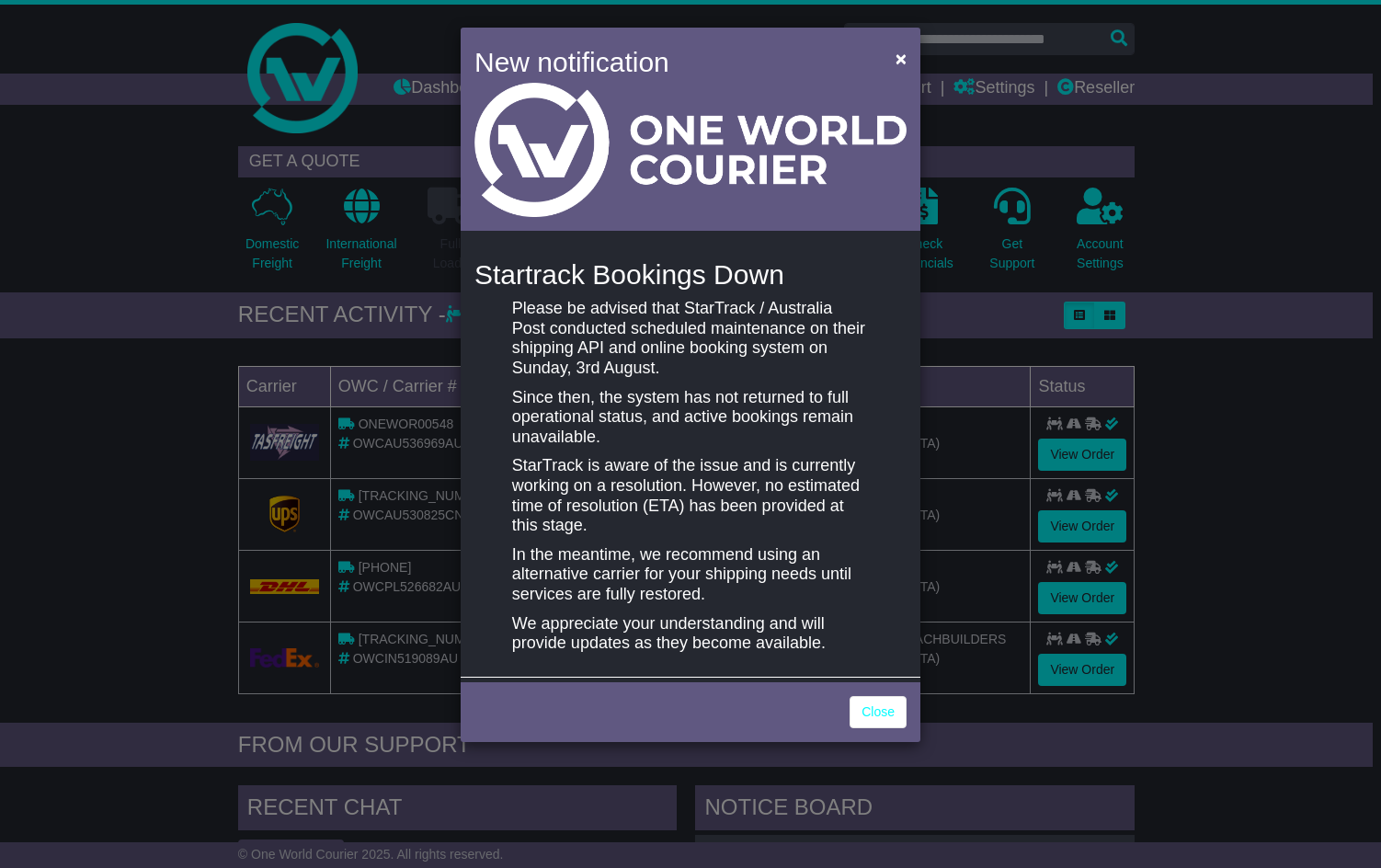 click on "New notification
×
Startrack Bookings Down
Please be advised that StarTrack / Australia Post conducted scheduled maintenance on their shipping API and online booking system on Sunday, 3rd August.
Since then, the system has not returned to full operational status, and active bookings remain unavailable.
StarTrack is aware of the issue and is currently working on a resolution. However, no estimated time of resolution (ETA) has been provided at this stage.
In the meantime, we recommend using an alternative carrier for your shipping needs until services are fully restored." at bounding box center [690, 434] 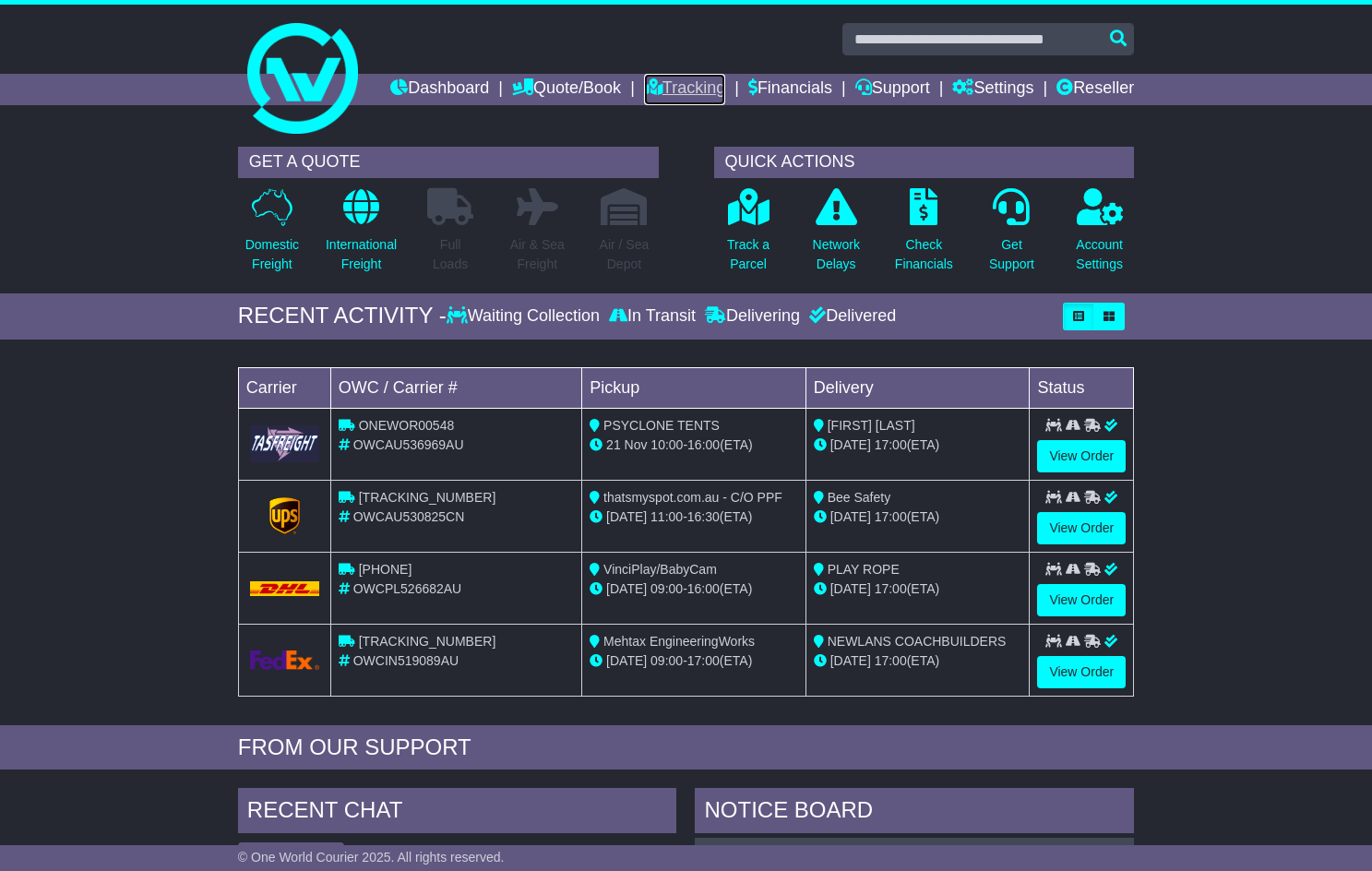 click at bounding box center (653, 87) 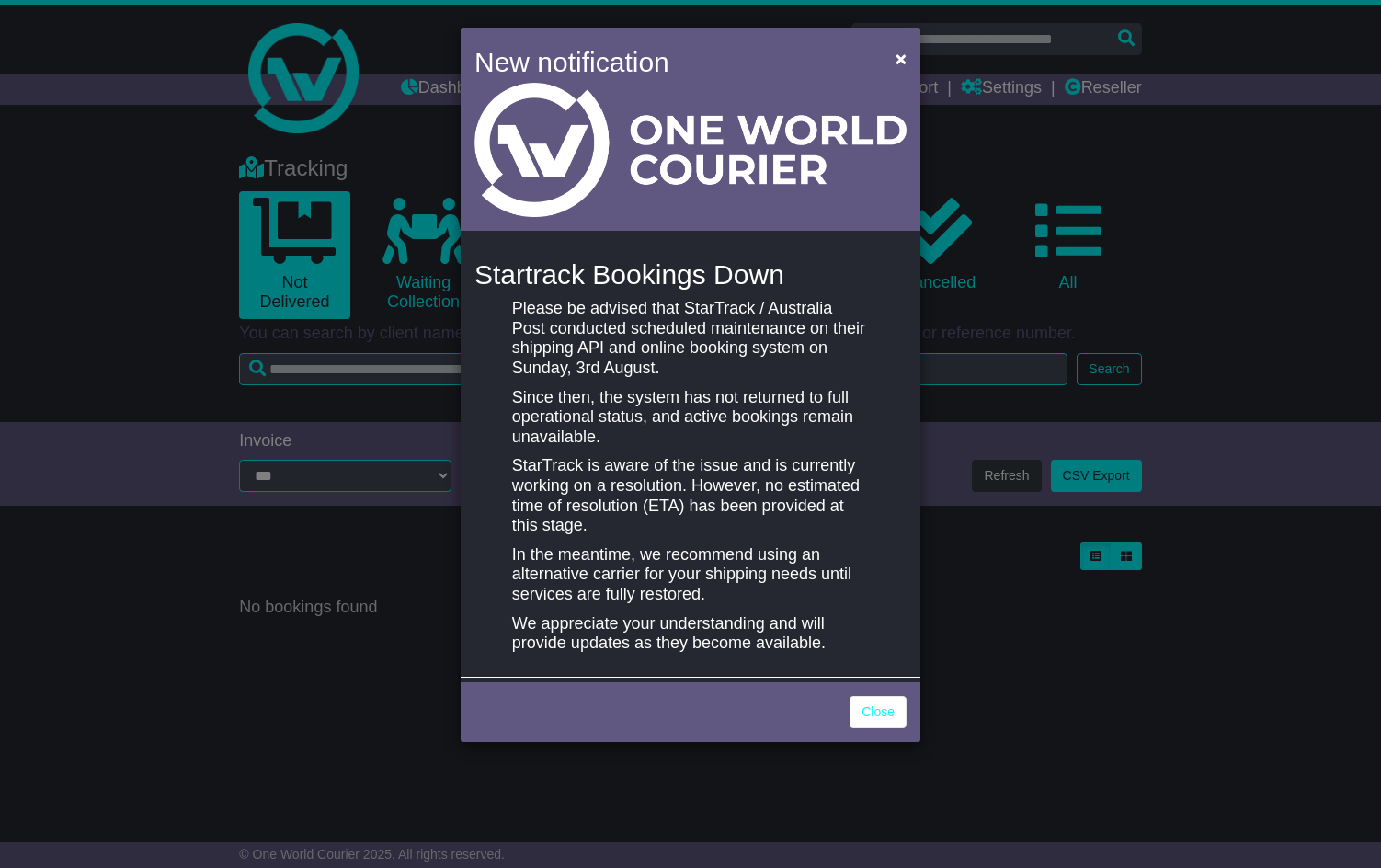 scroll, scrollTop: 0, scrollLeft: 0, axis: both 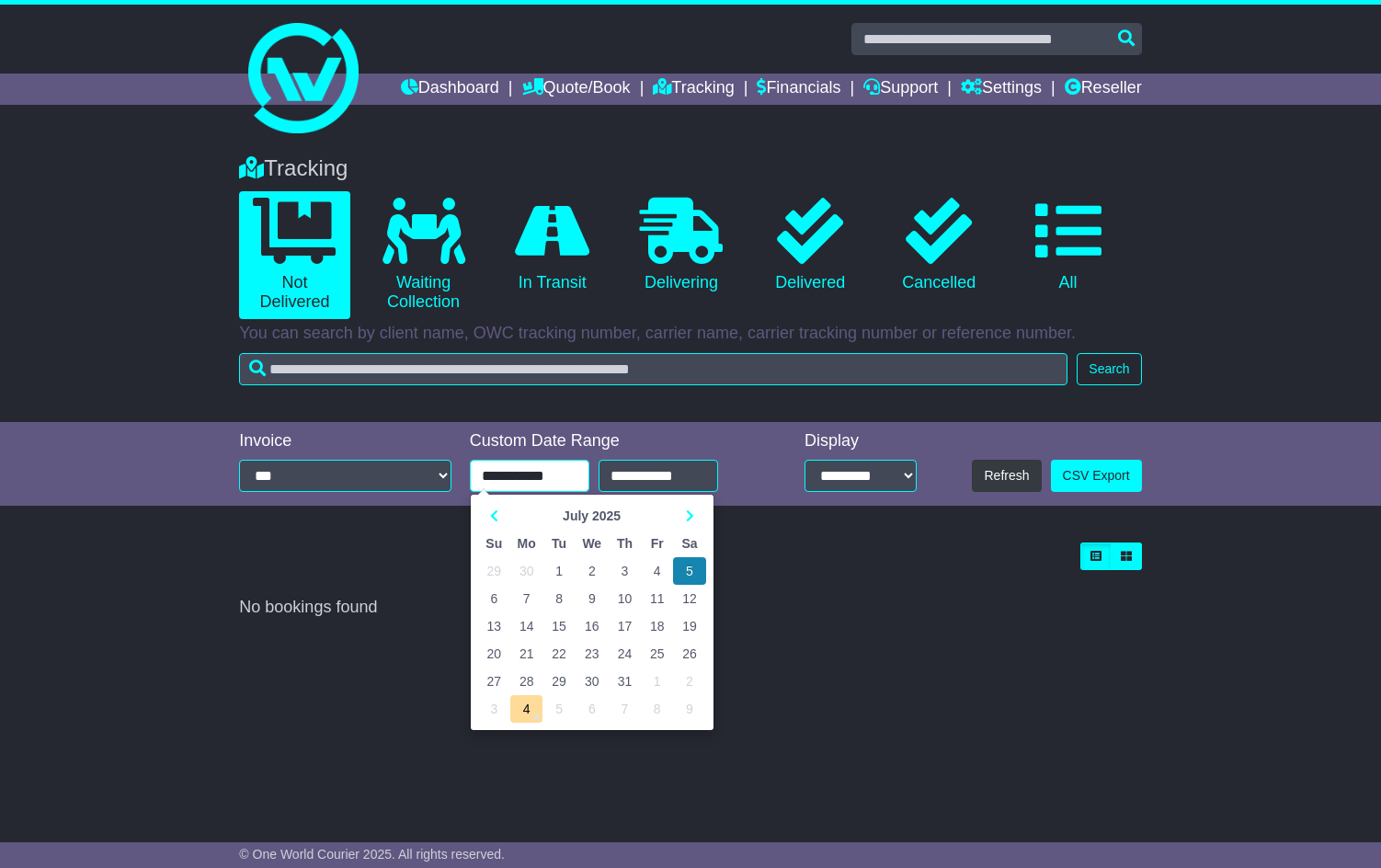 click on "**********" at bounding box center [530, 475] 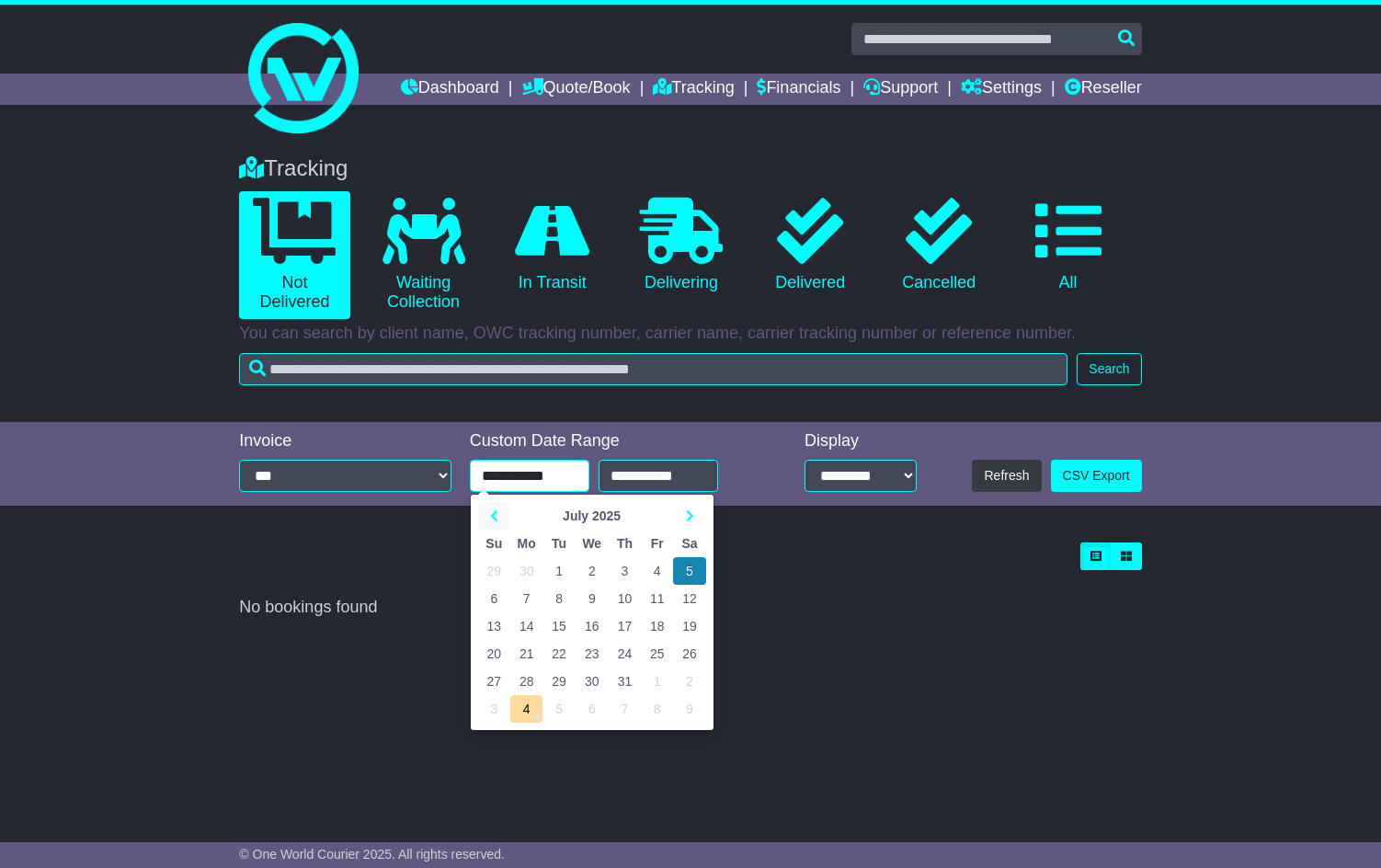 click at bounding box center (494, 516) 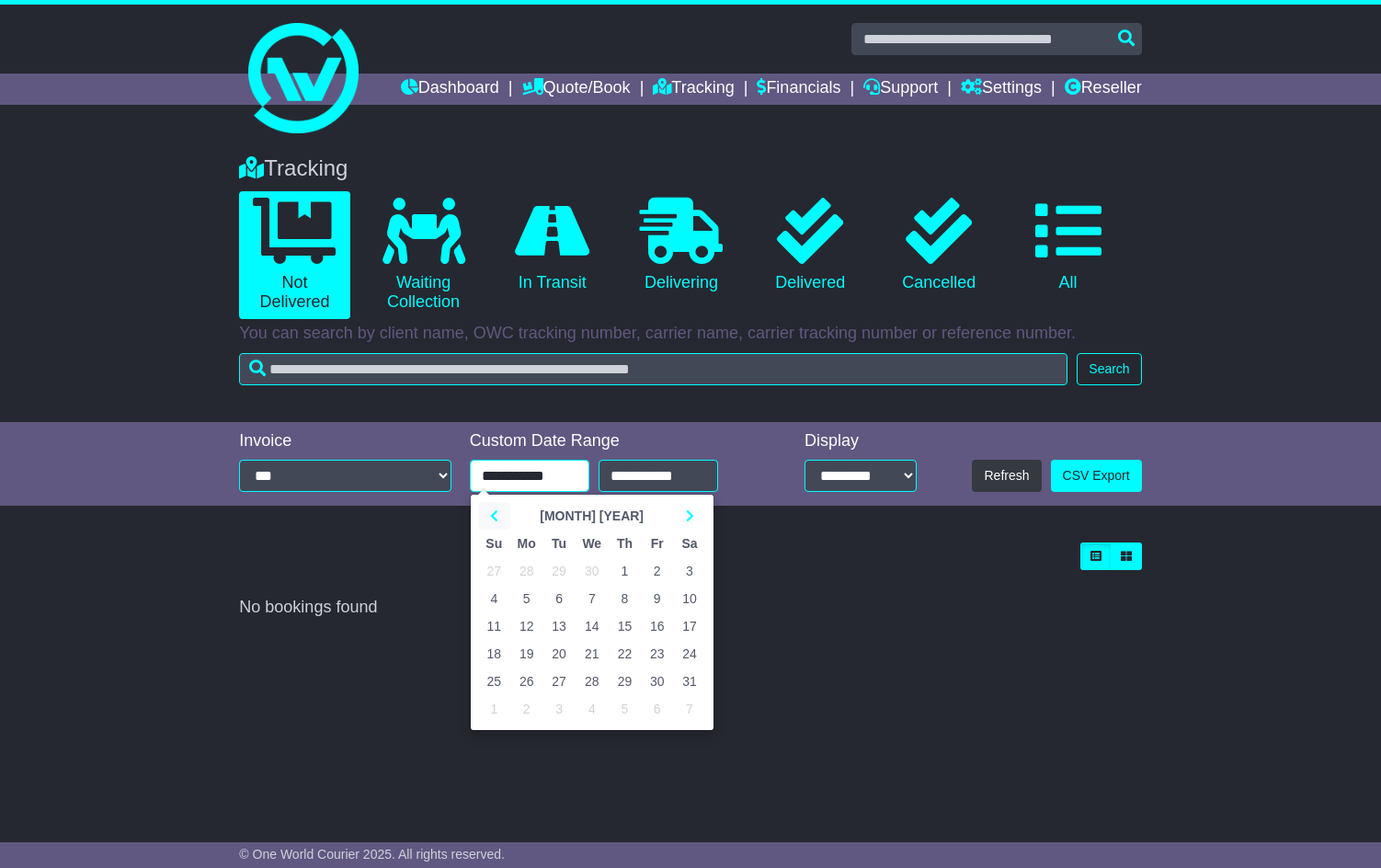 click at bounding box center (494, 516) 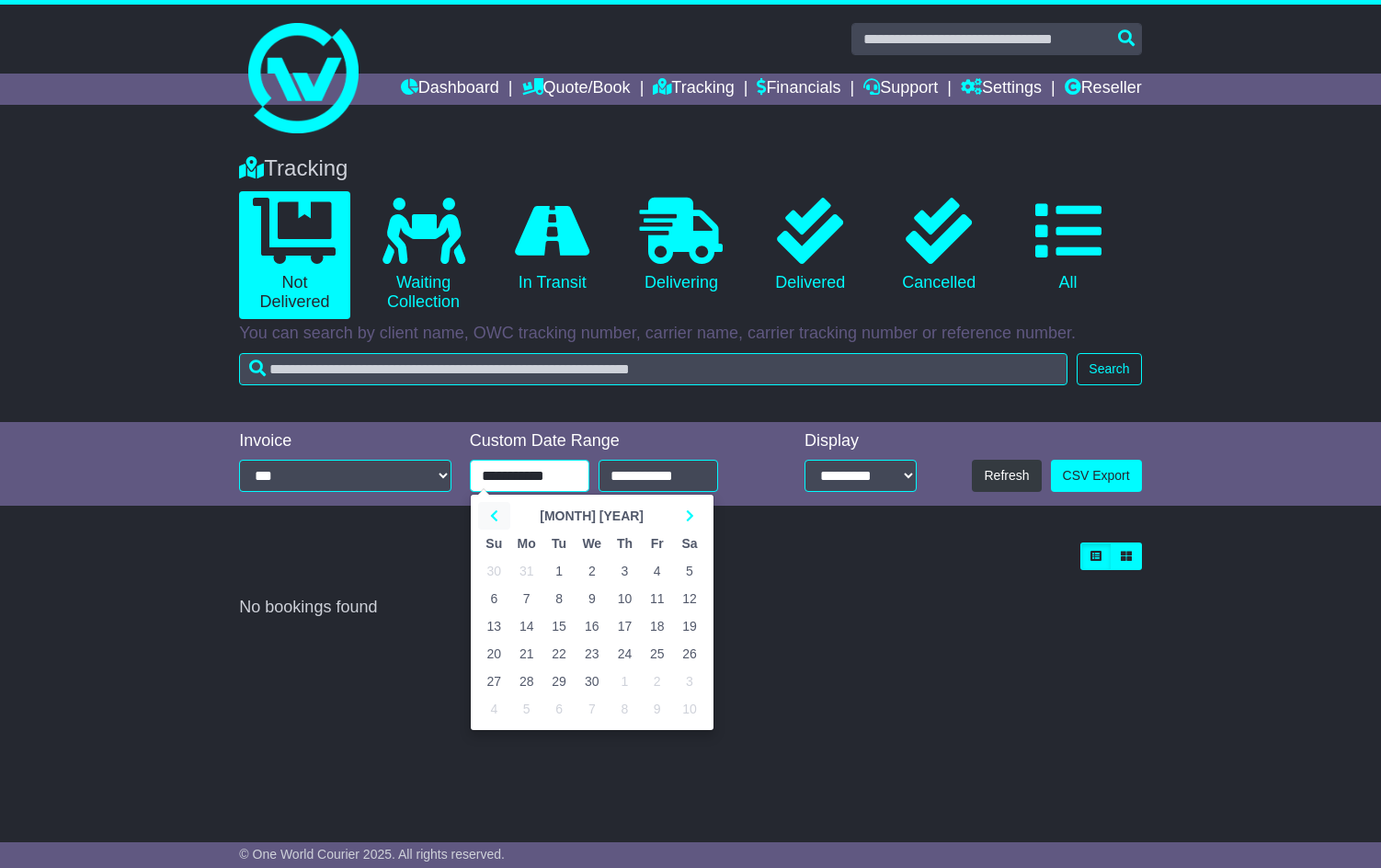 click at bounding box center [494, 516] 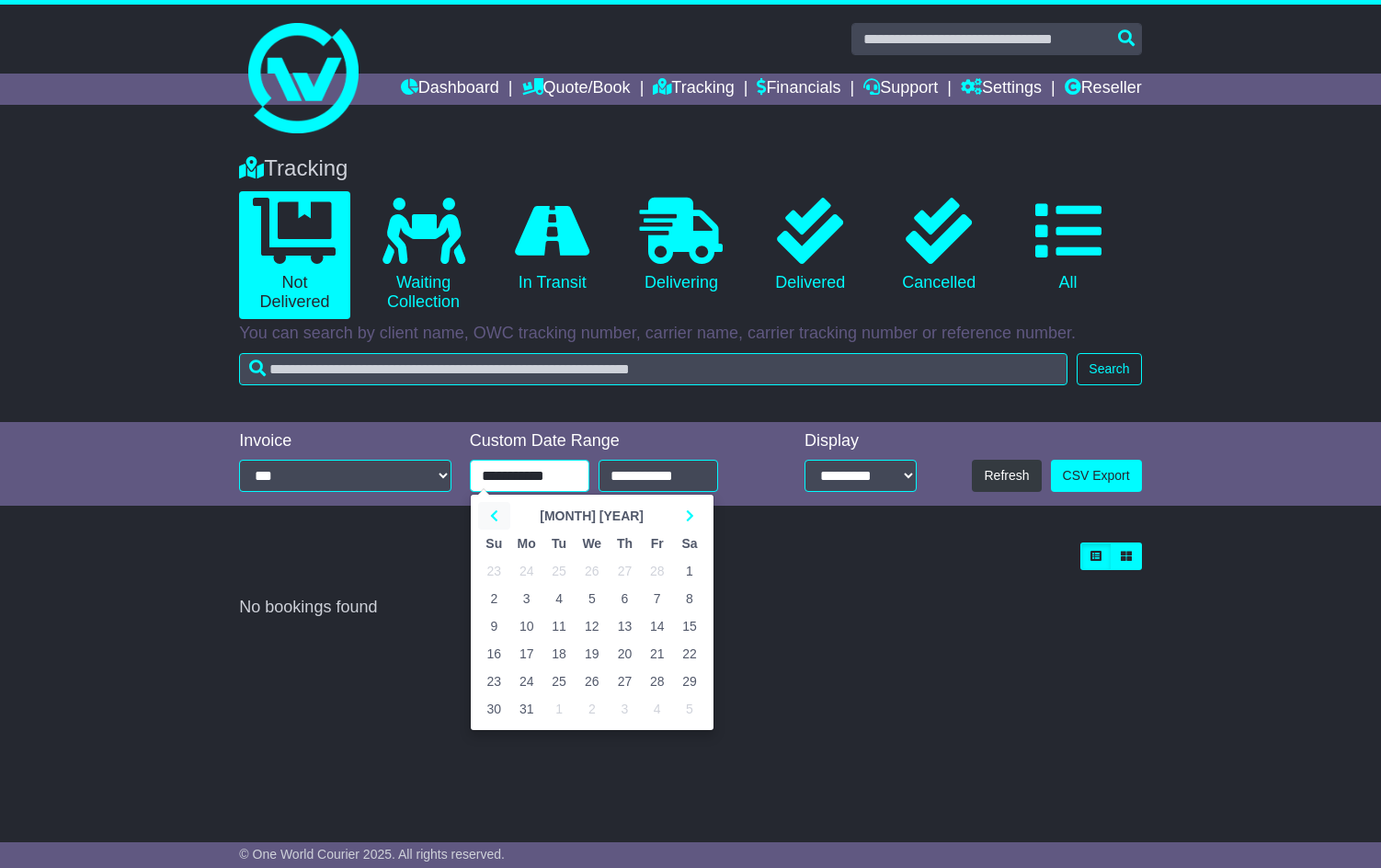 click at bounding box center [494, 516] 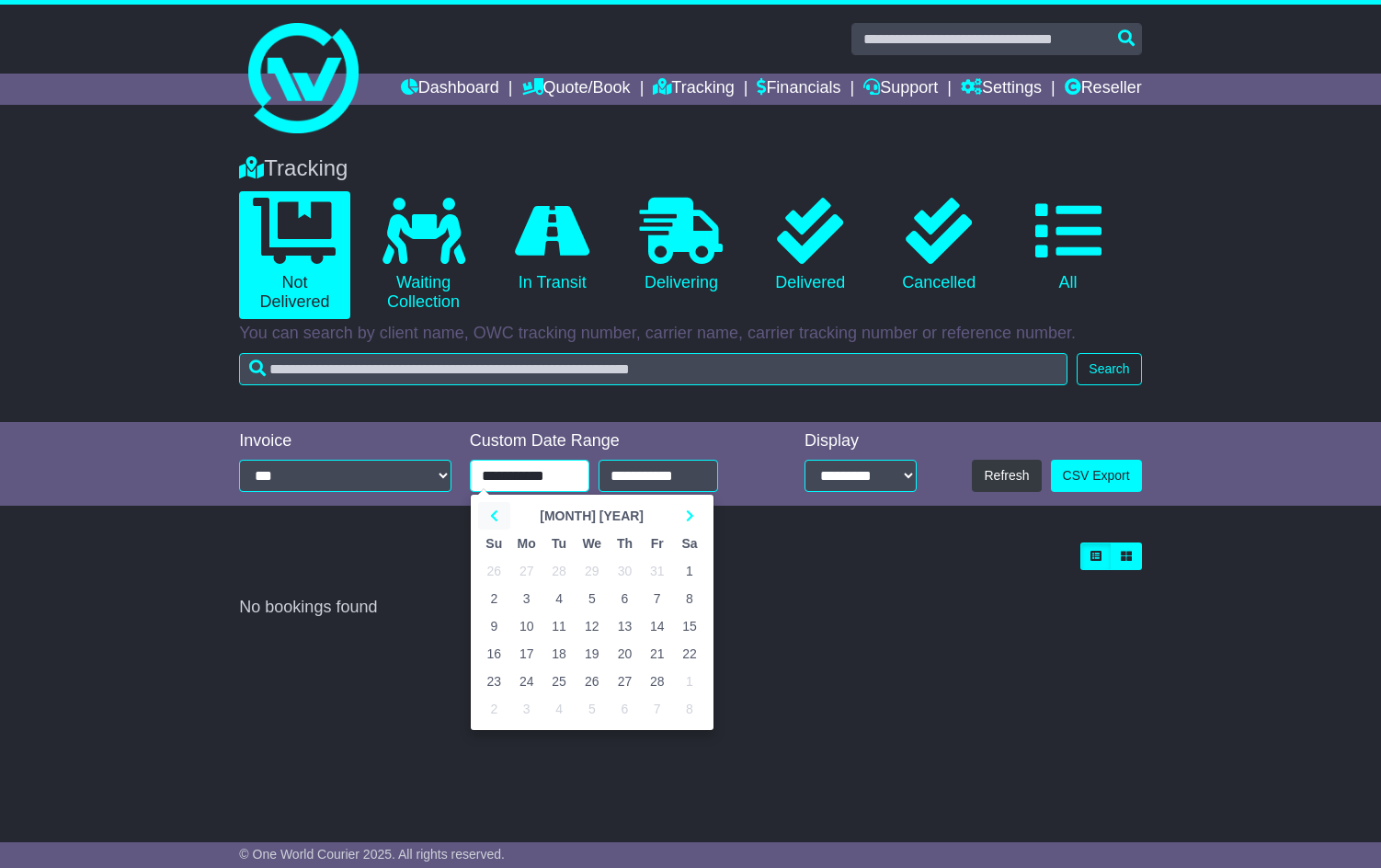 click at bounding box center [494, 516] 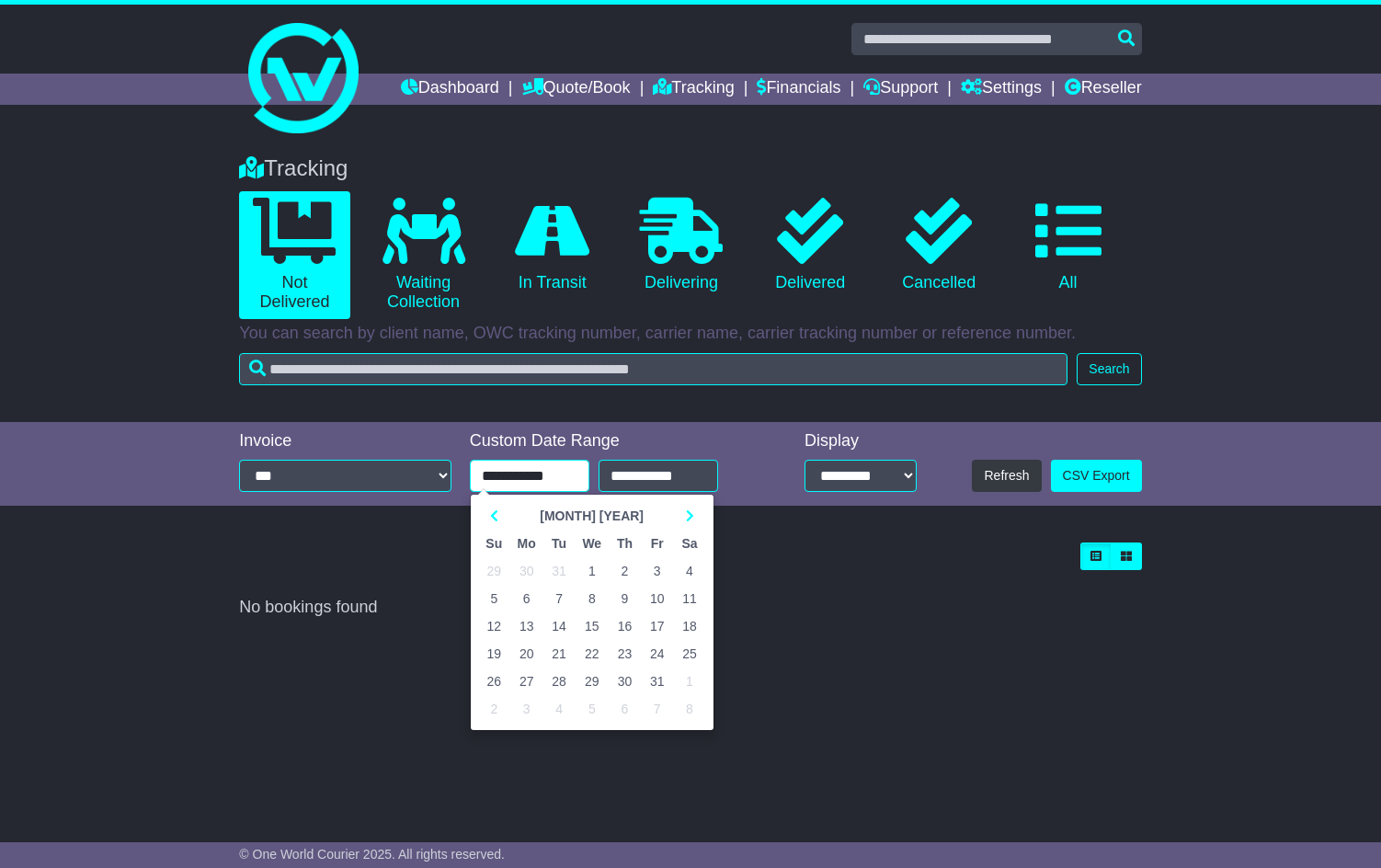 click on "1" at bounding box center (592, 571) 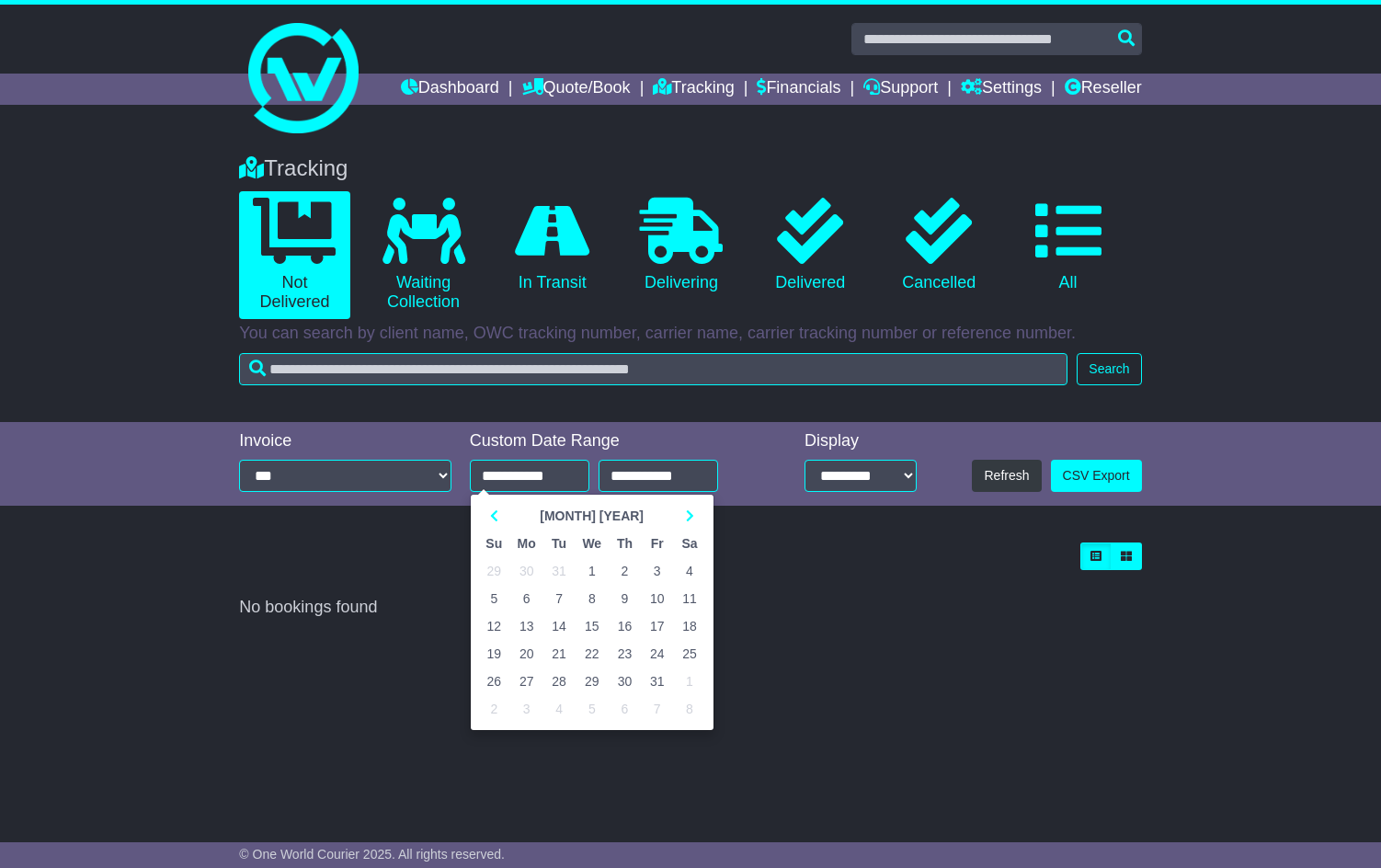 type on "**********" 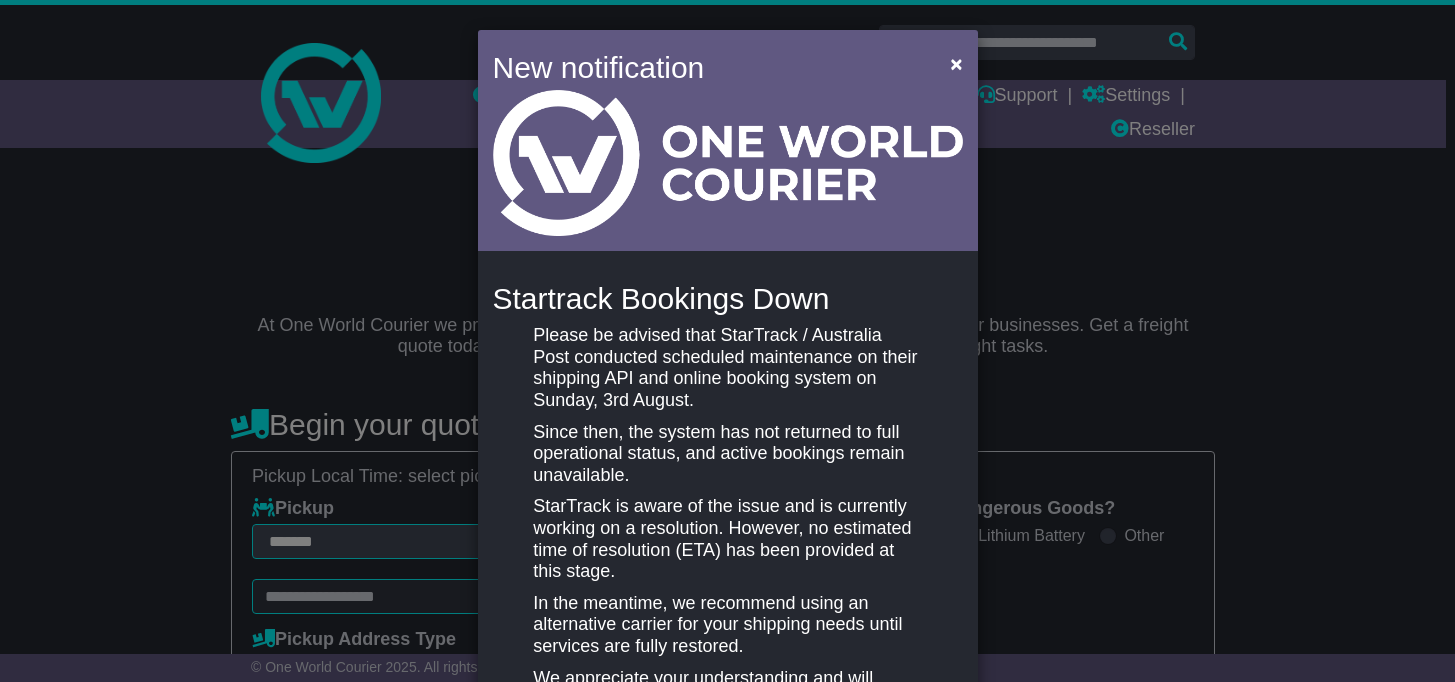 select on "**" 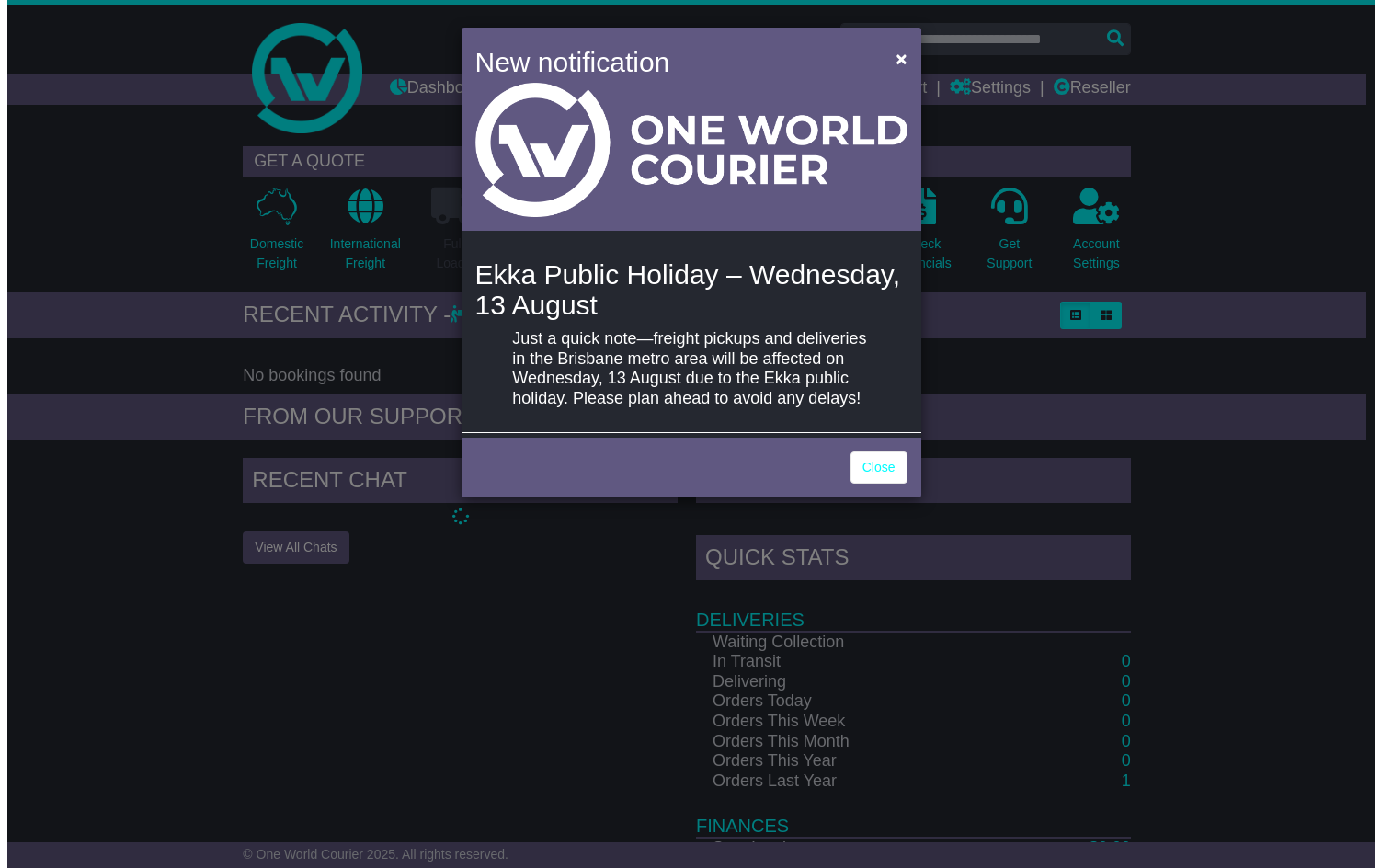 scroll, scrollTop: 0, scrollLeft: 0, axis: both 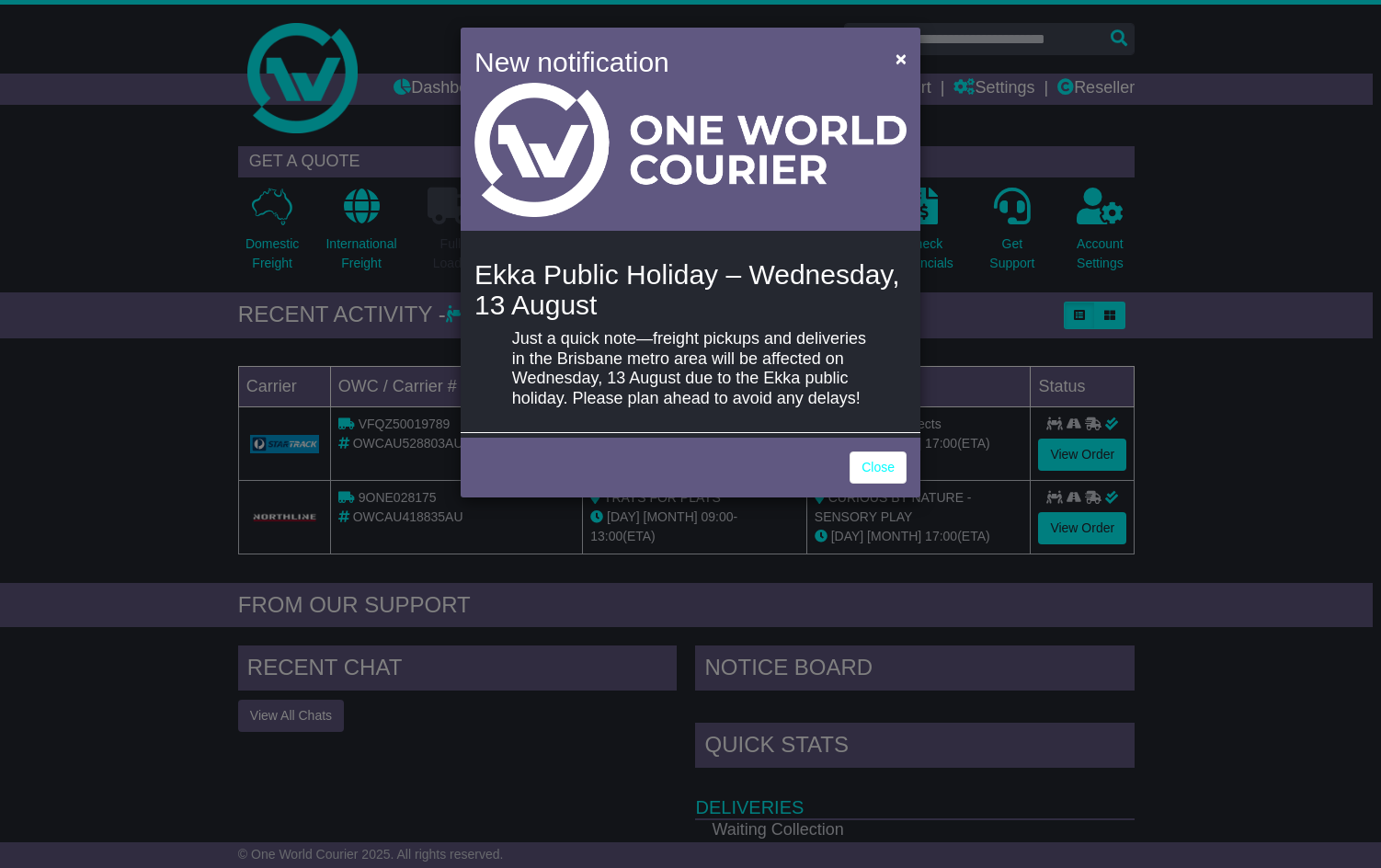 click on "New notification
×
Ekka Public Holiday – Wednesday, 13 August
Just a quick note—freight pickups and deliveries in the Brisbane metro area will be affected on Wednesday, 13 August due to the Ekka public holiday. Please plan ahead to avoid any delays!
Close" at bounding box center (690, 434) 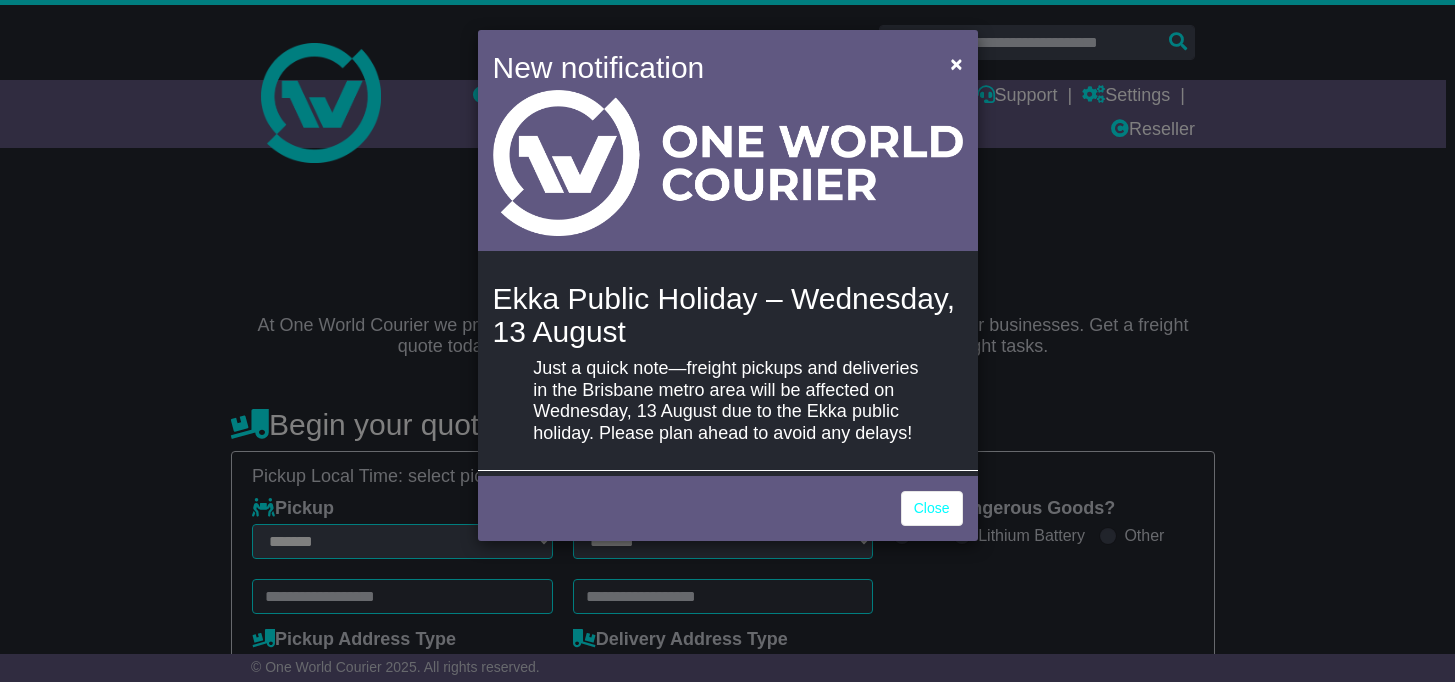 select on "**" 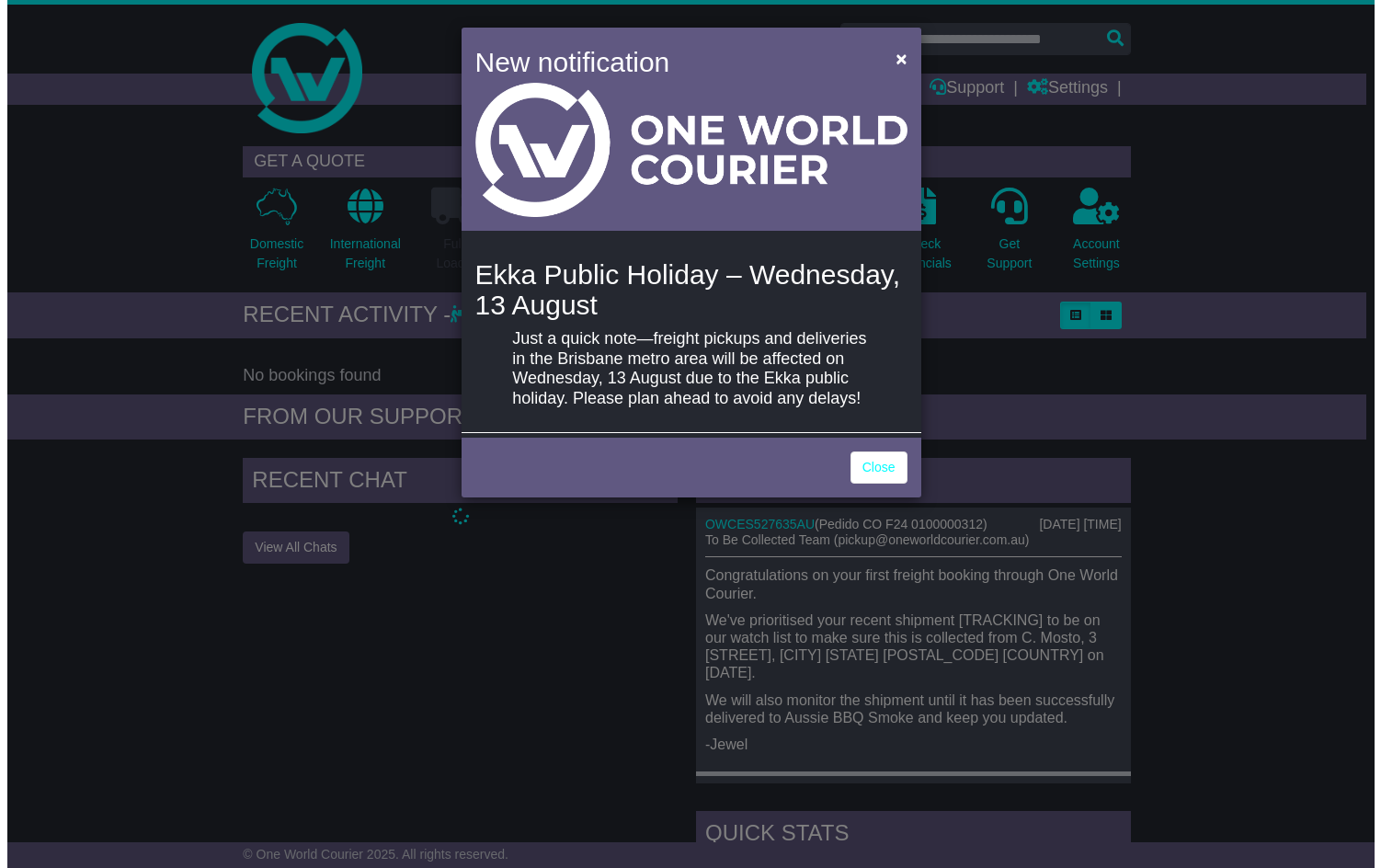 scroll, scrollTop: 0, scrollLeft: 0, axis: both 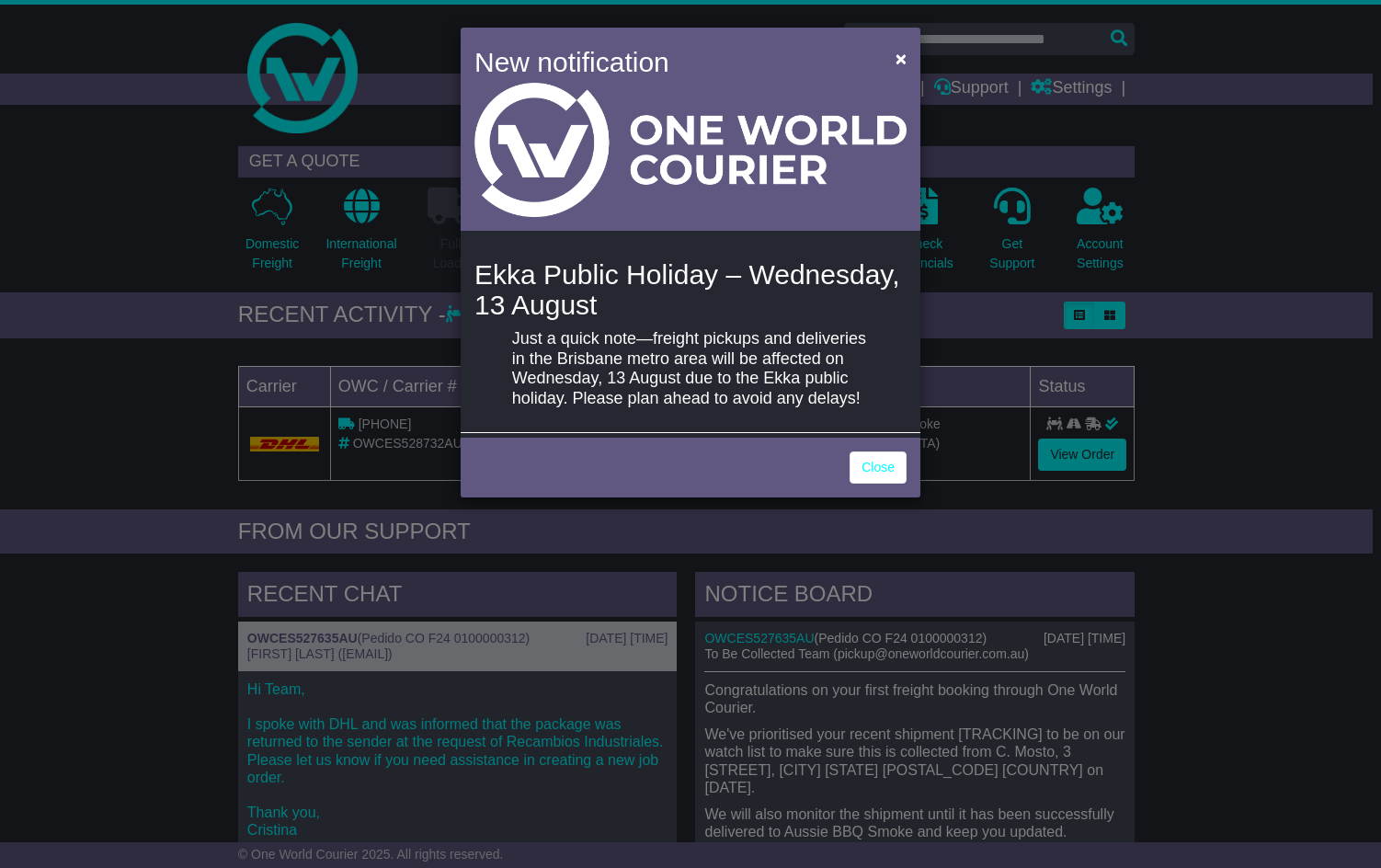 click on "New notification
×
Ekka Public Holiday – Wednesday, 13 August
Just a quick note—freight pickups and deliveries in the Brisbane metro area will be affected on Wednesday, 13 August due to the Ekka public holiday. Please plan ahead to avoid any delays!
Close" at bounding box center [690, 434] 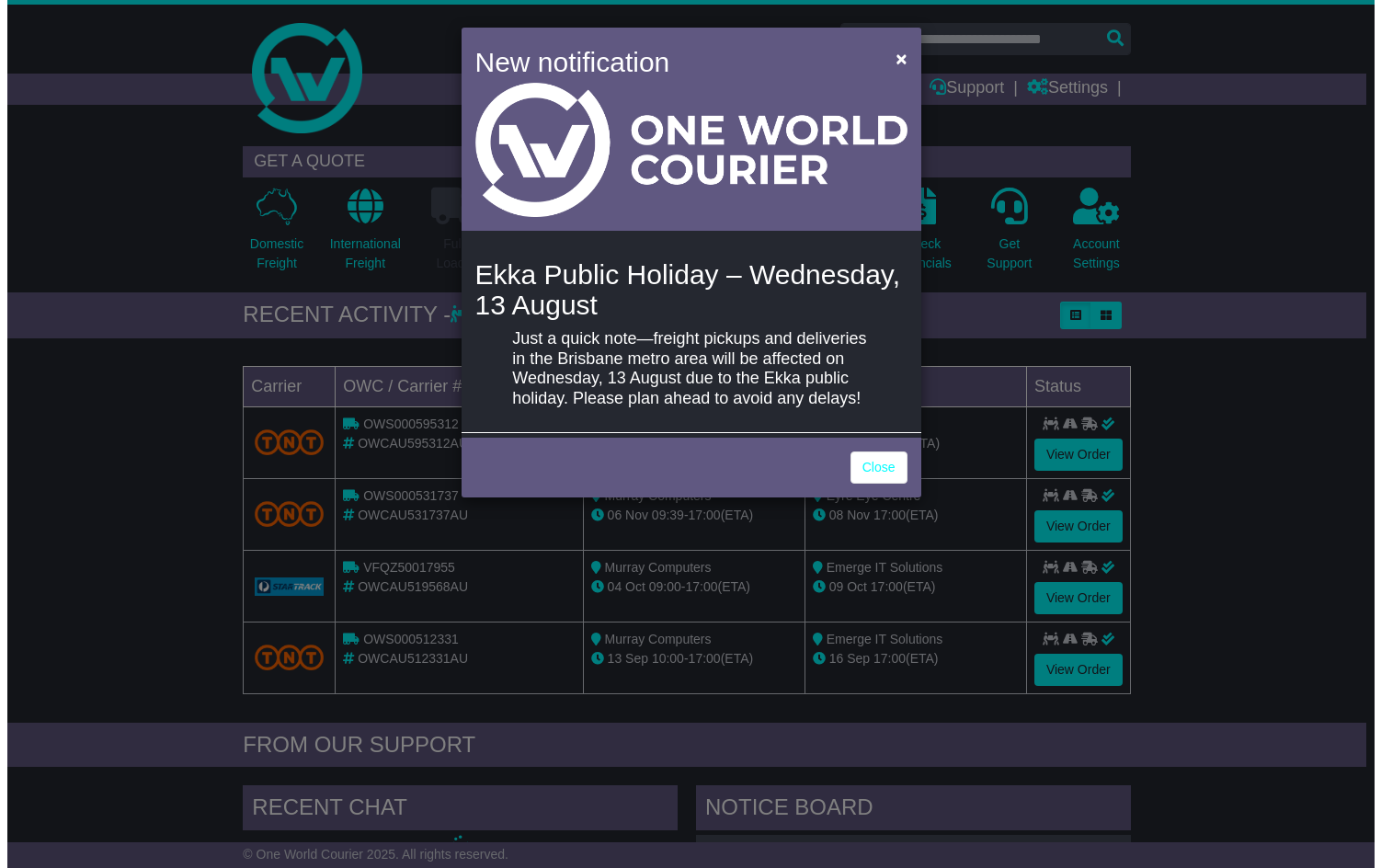 scroll, scrollTop: 0, scrollLeft: 0, axis: both 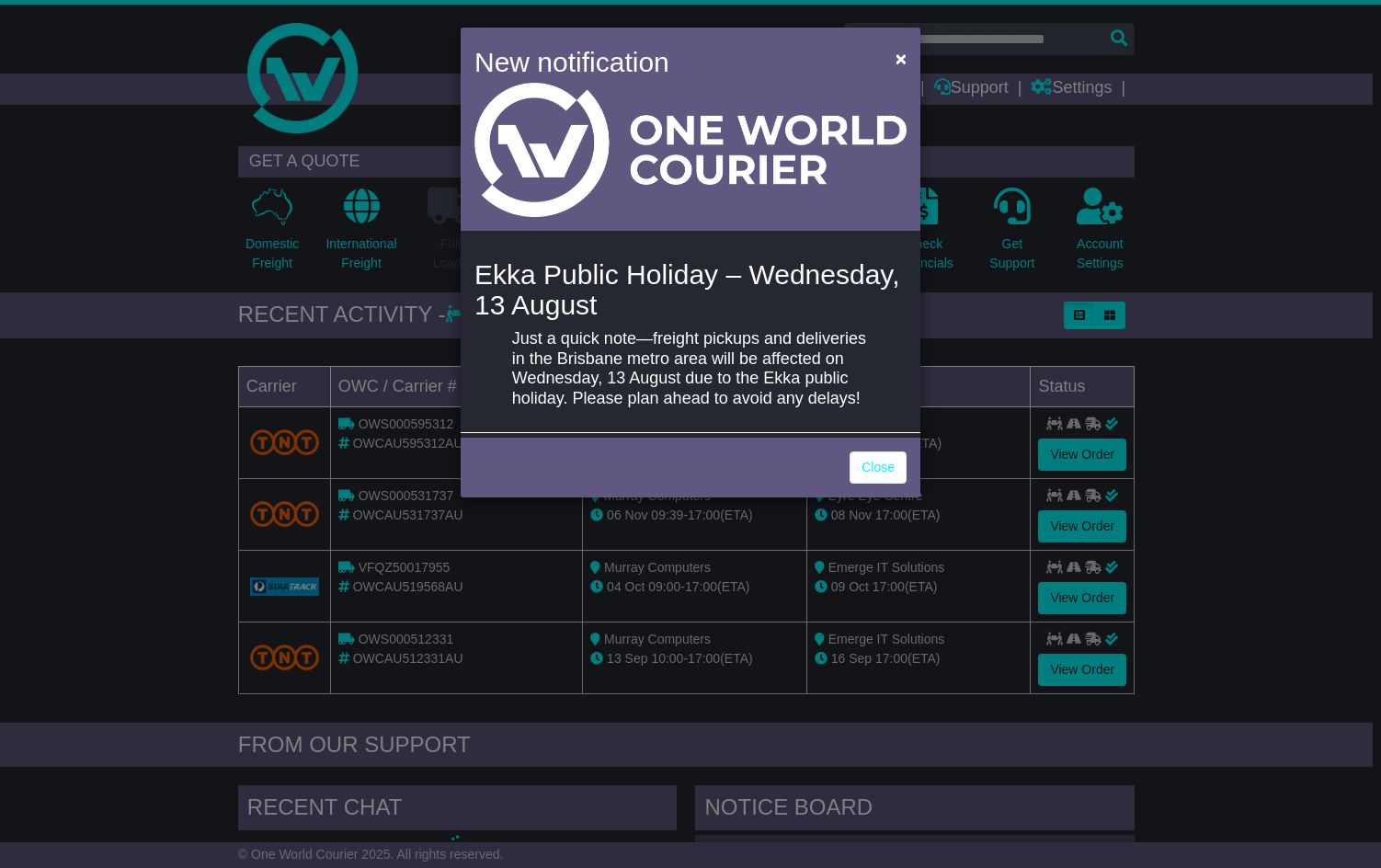click on "New notification
×
Ekka Public Holiday – Wednesday, 13 August
Just a quick note—freight pickups and deliveries in the Brisbane metro area will be affected on Wednesday, 13 August due to the Ekka public holiday. Please plan ahead to avoid any delays!
Close" at bounding box center [690, 434] 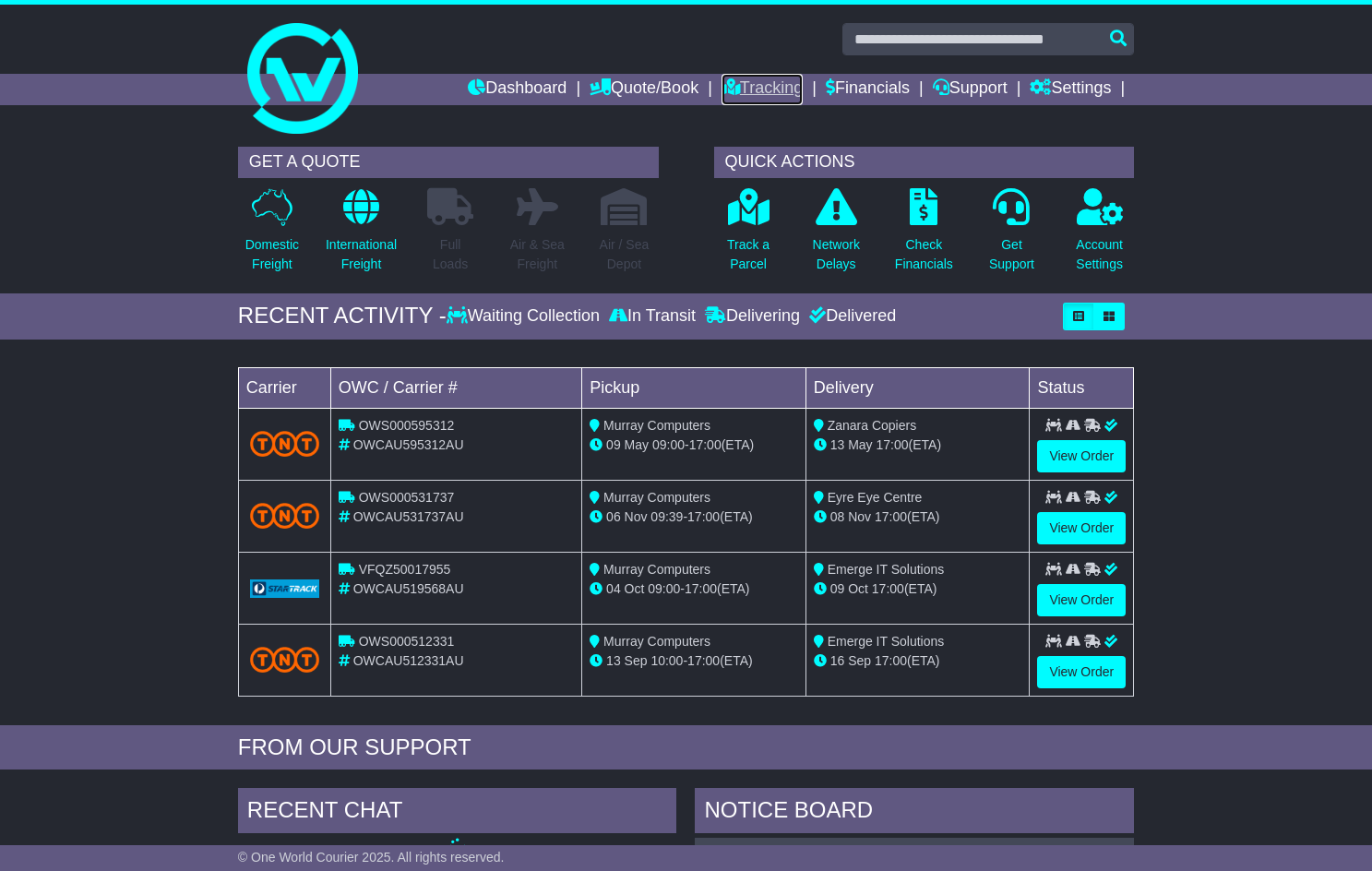 click on "Tracking" at bounding box center (762, 89) 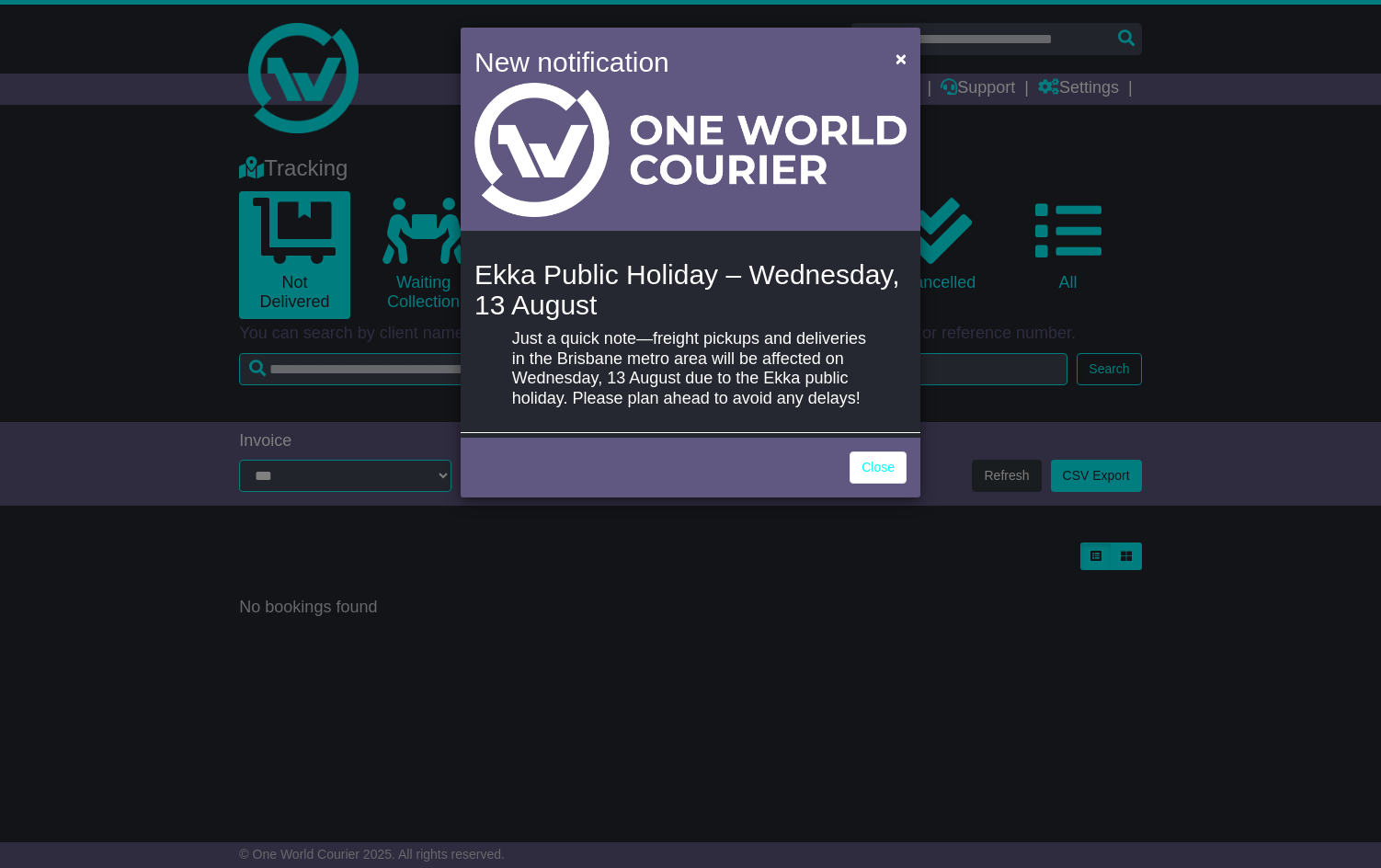 scroll, scrollTop: 0, scrollLeft: 0, axis: both 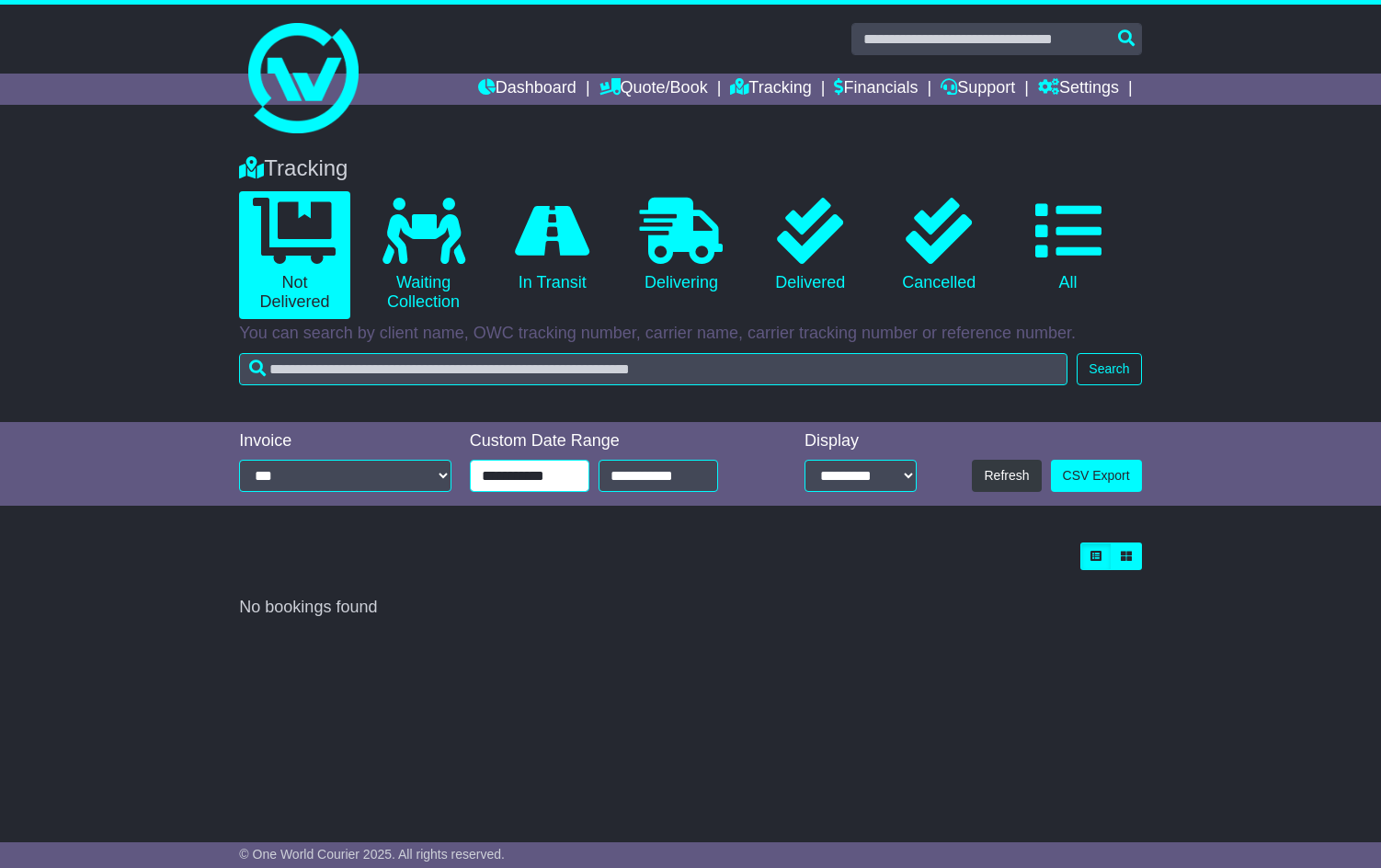 click on "**********" at bounding box center [530, 475] 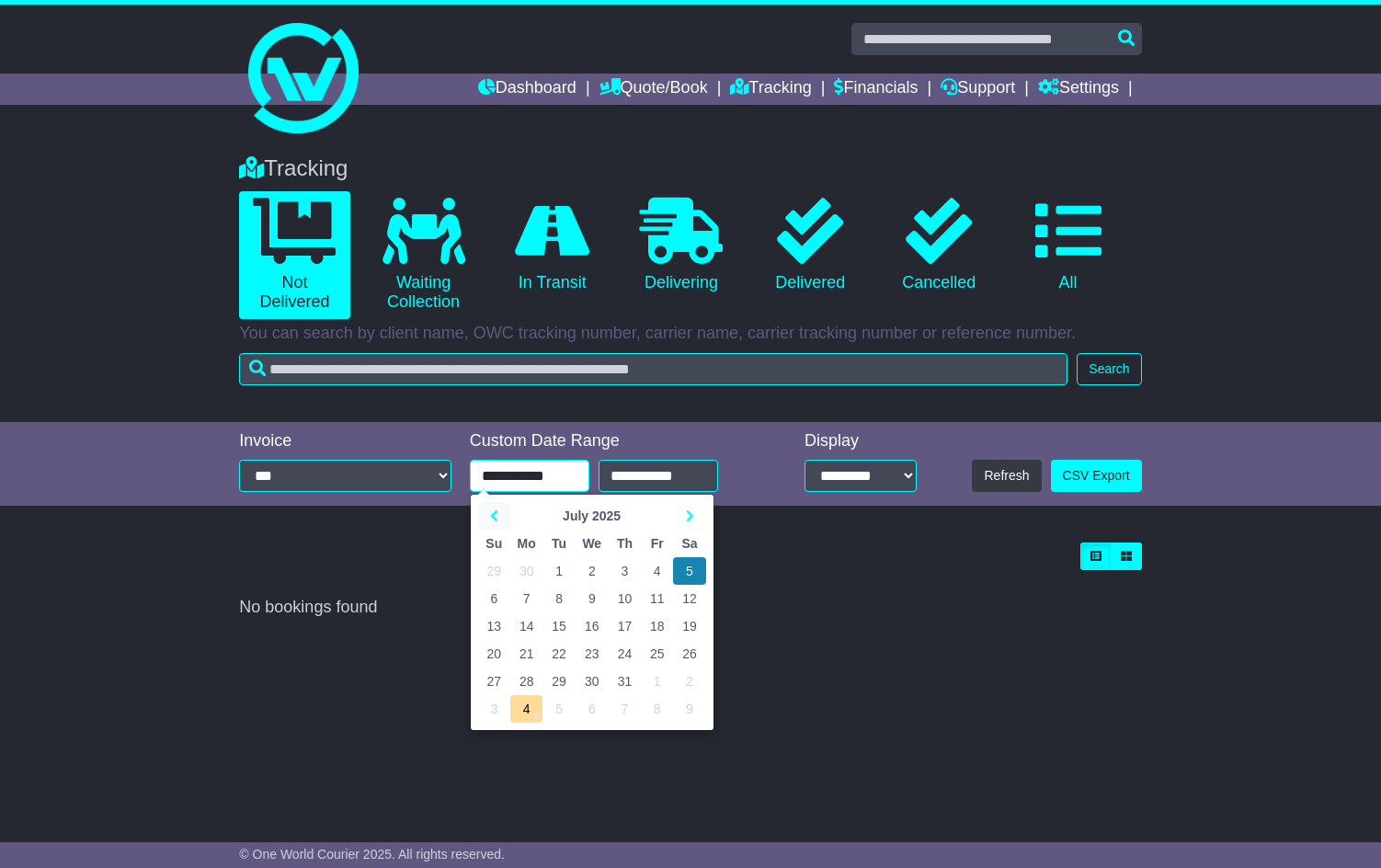 click at bounding box center [494, 516] 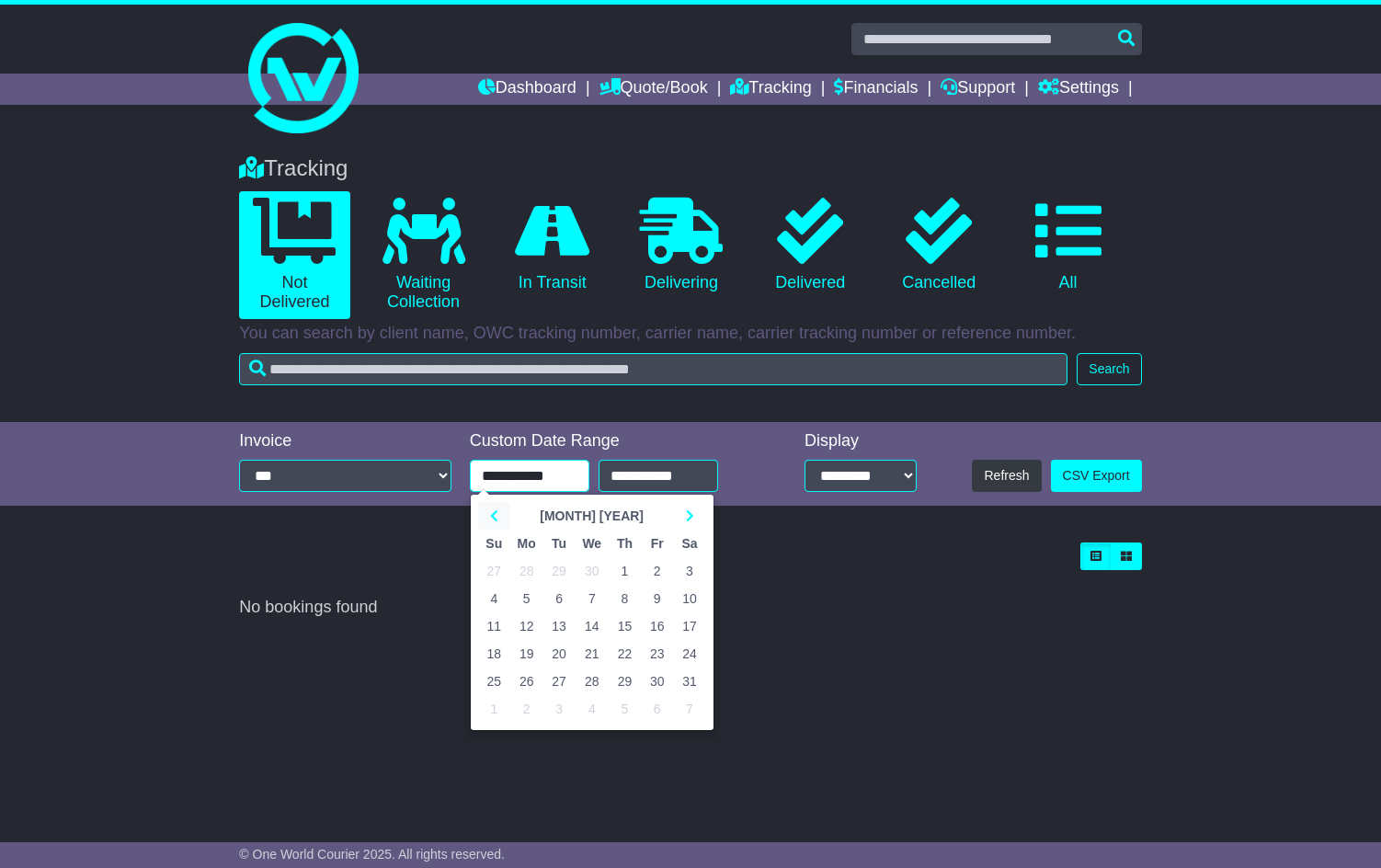 click at bounding box center [494, 516] 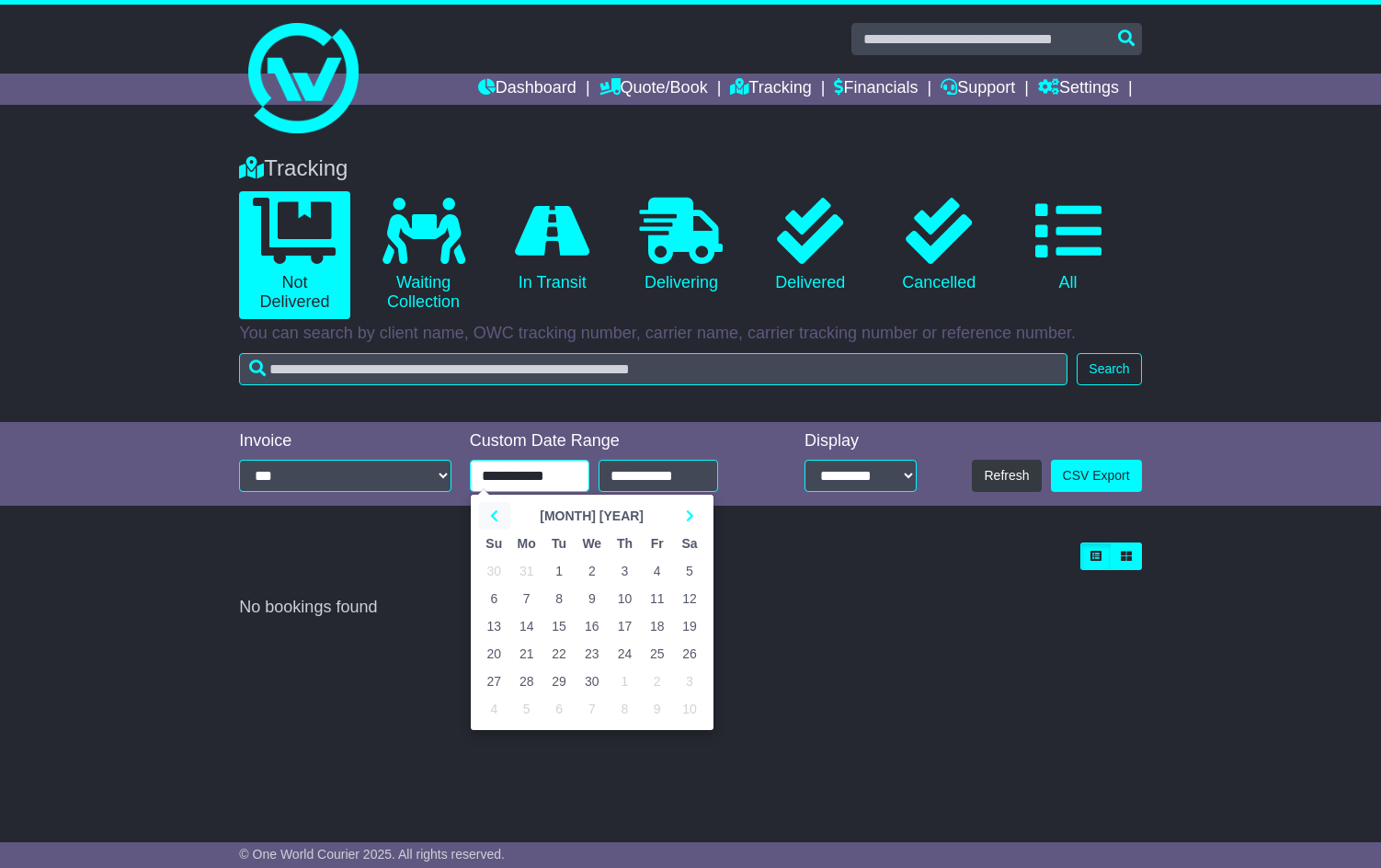 click at bounding box center [494, 516] 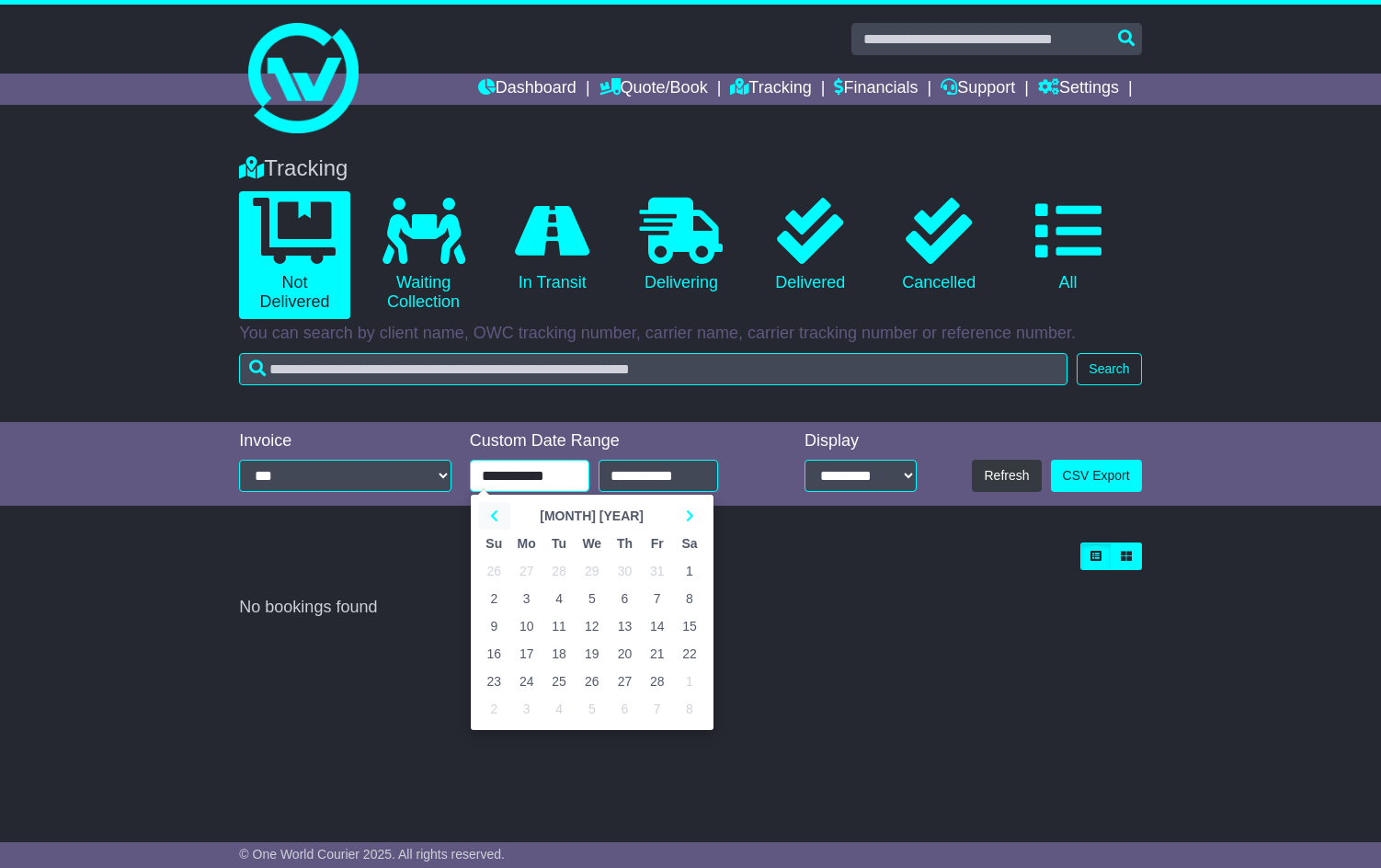 click at bounding box center (494, 516) 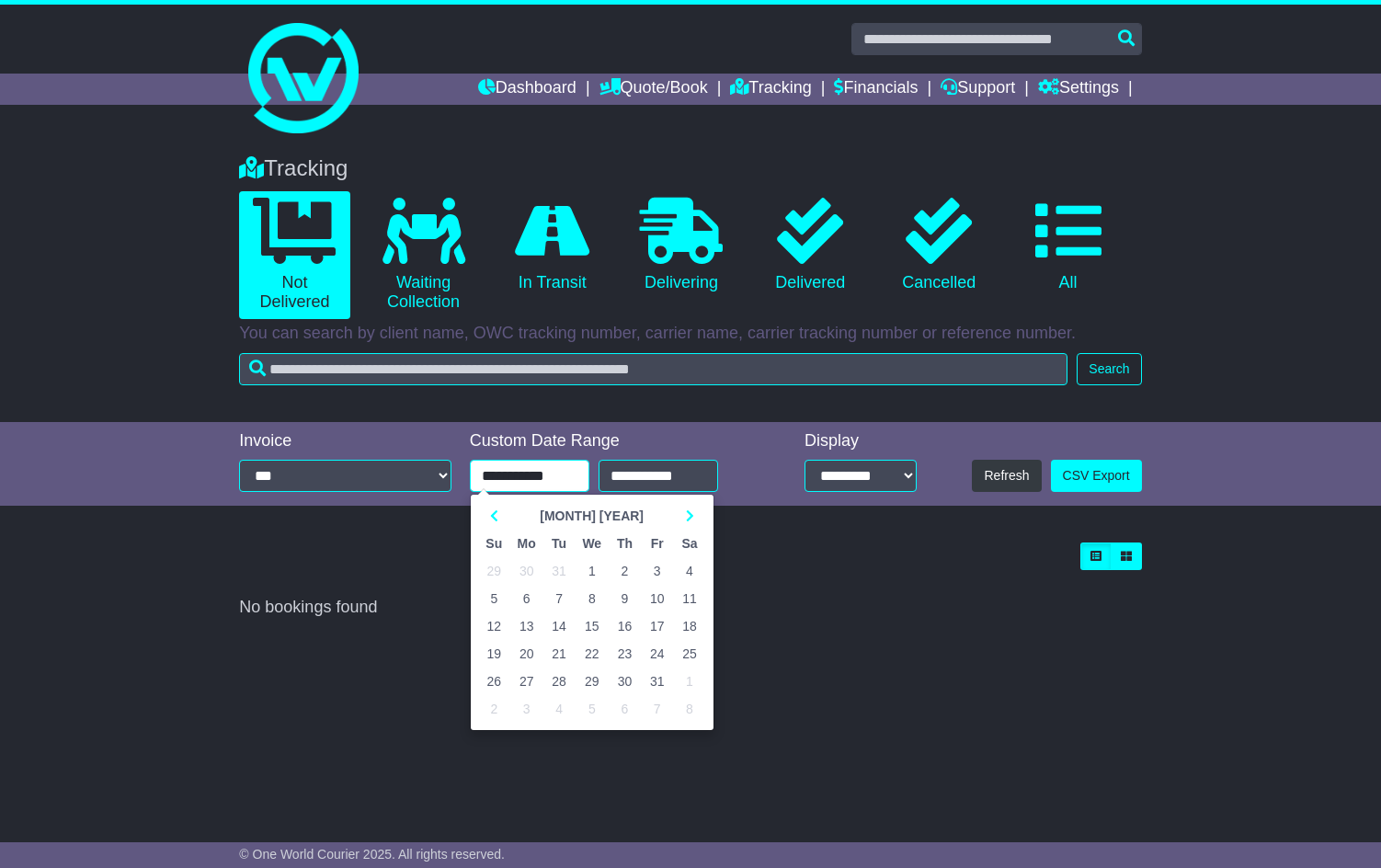 click on "1" at bounding box center [592, 571] 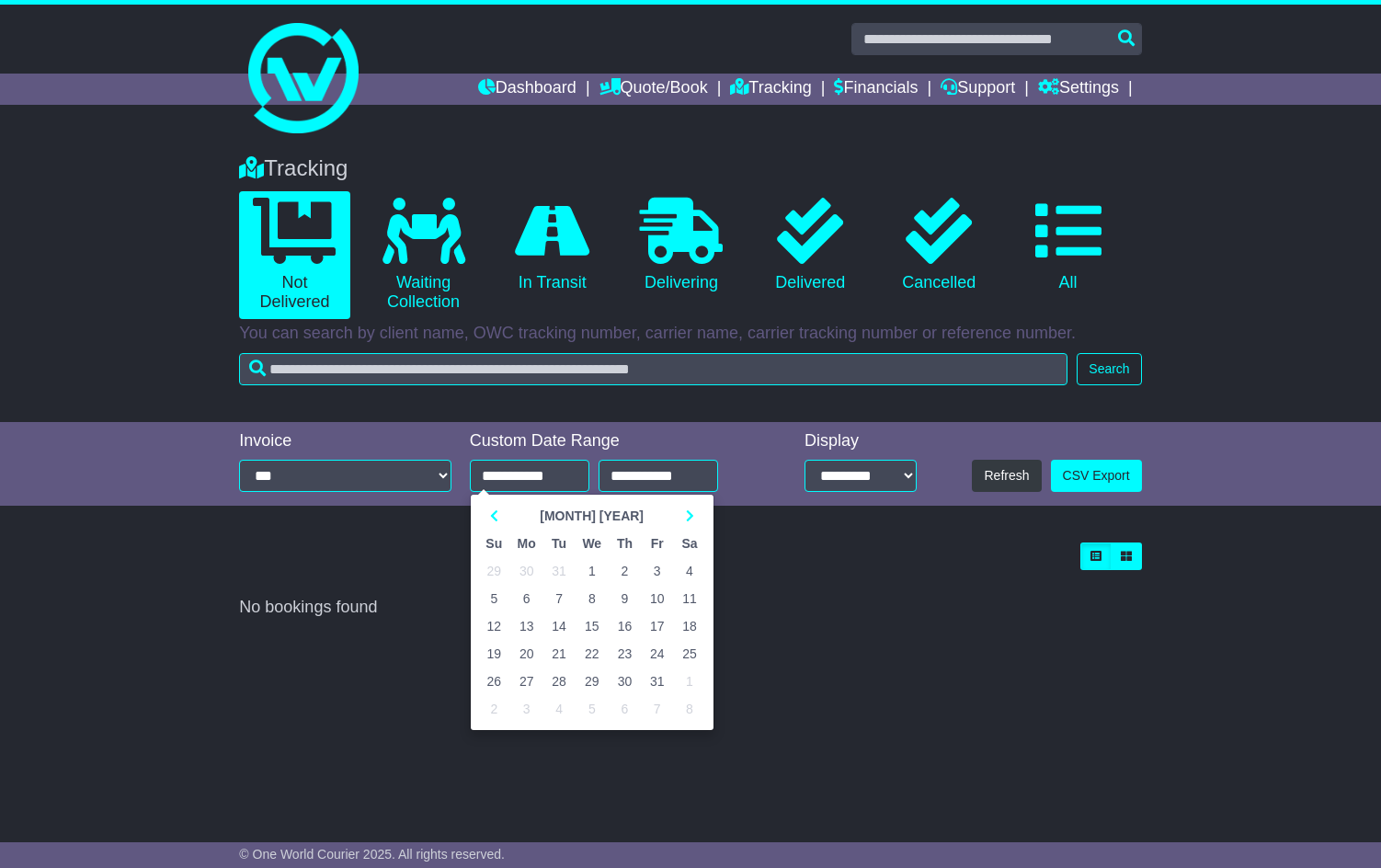 type on "**********" 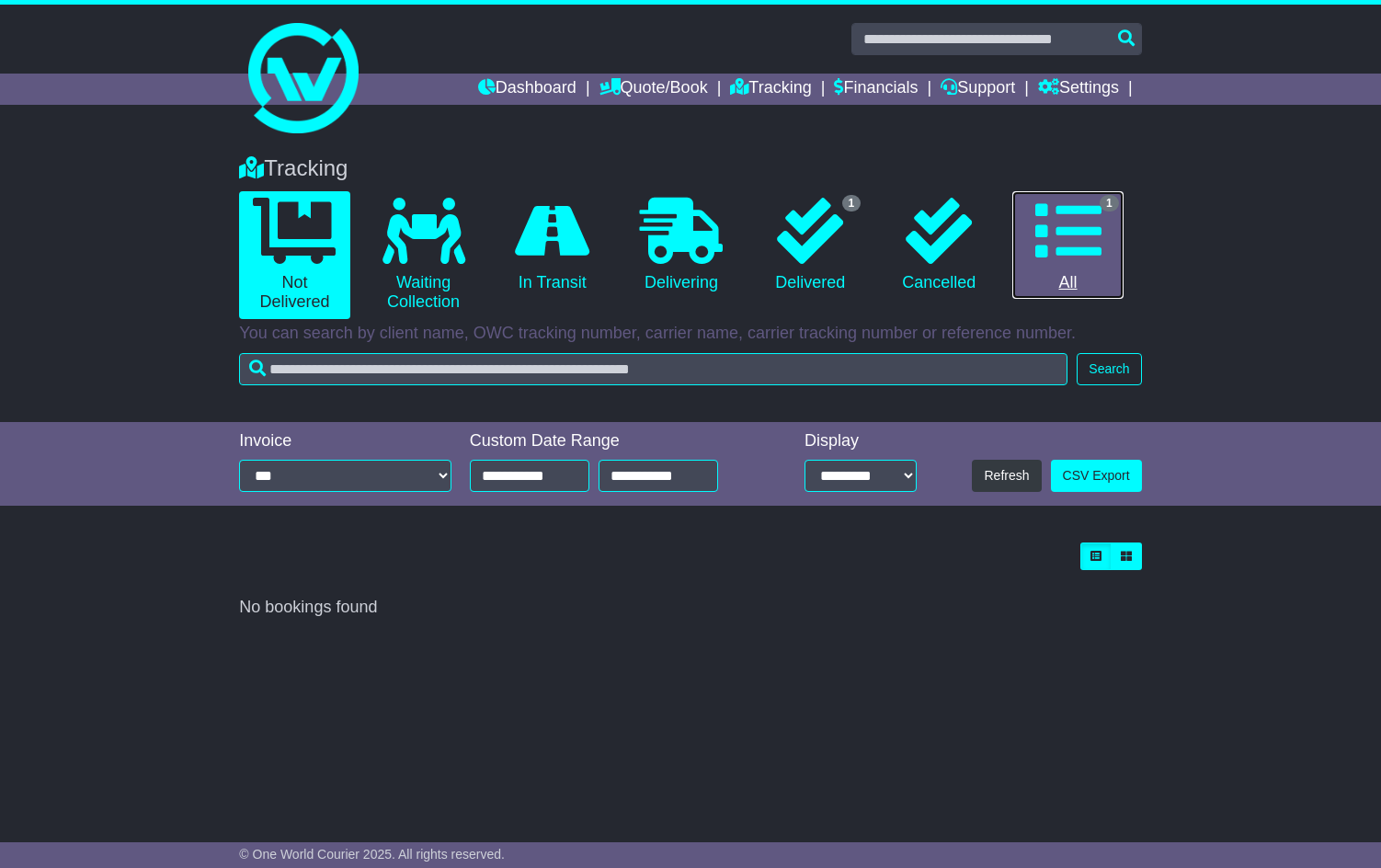 click at bounding box center [1068, 231] 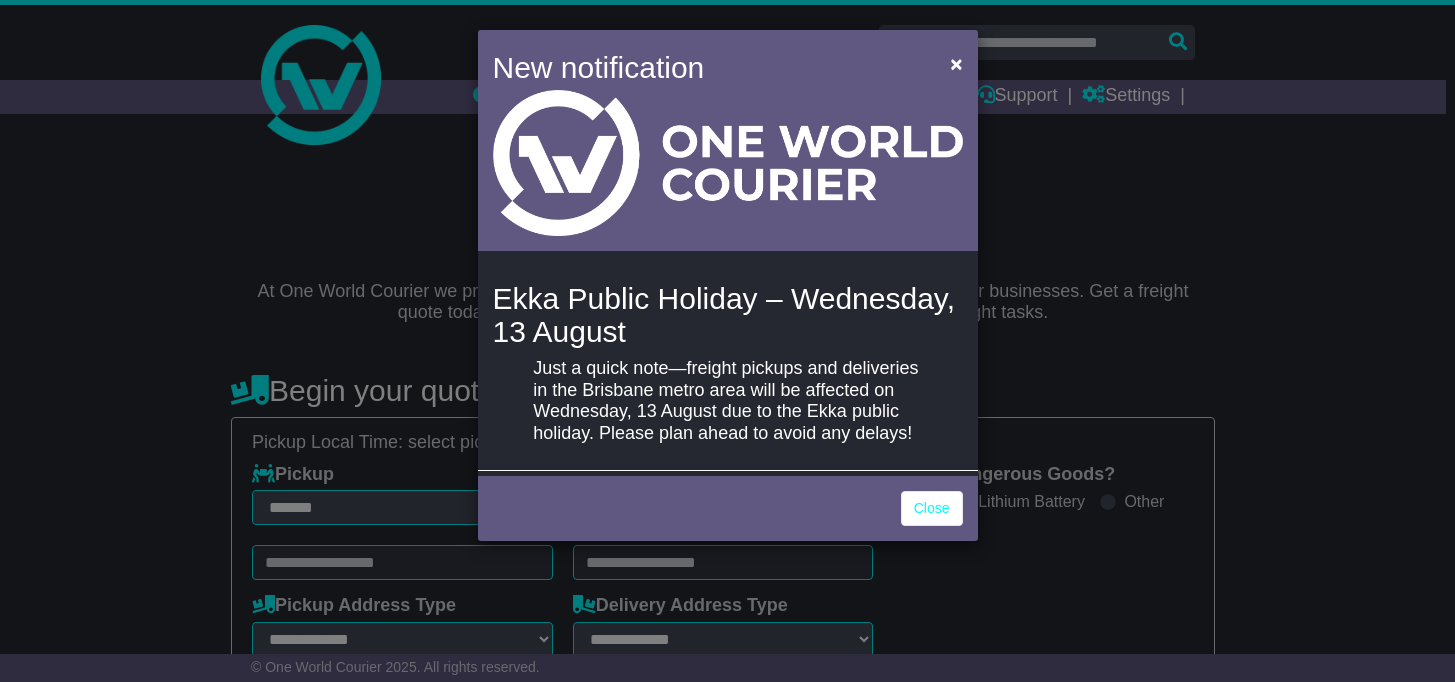 select on "**" 